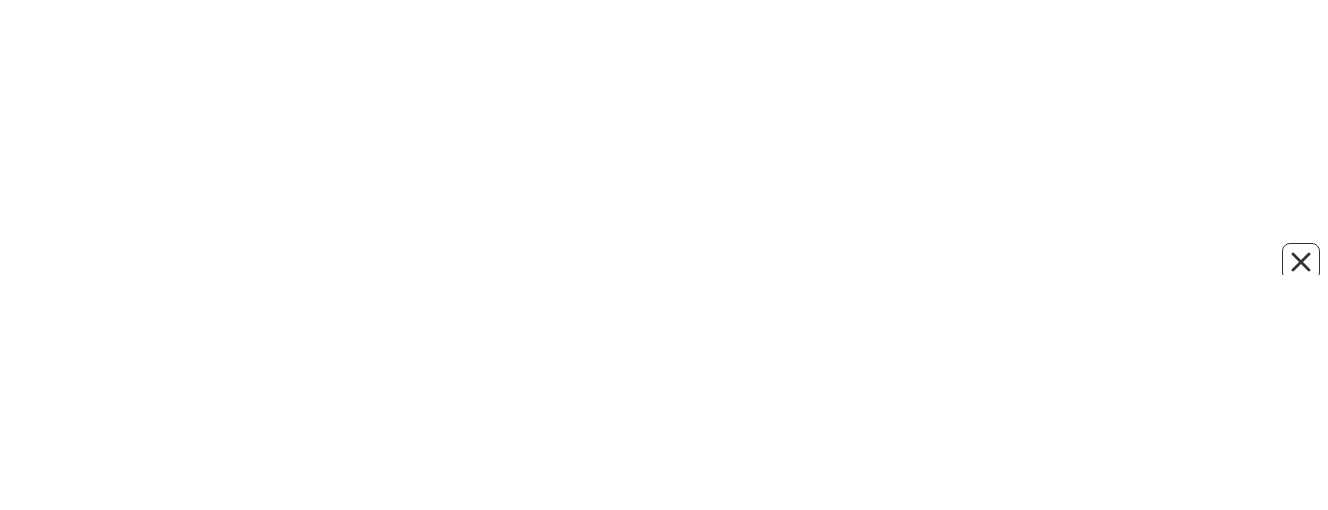scroll, scrollTop: 0, scrollLeft: 0, axis: both 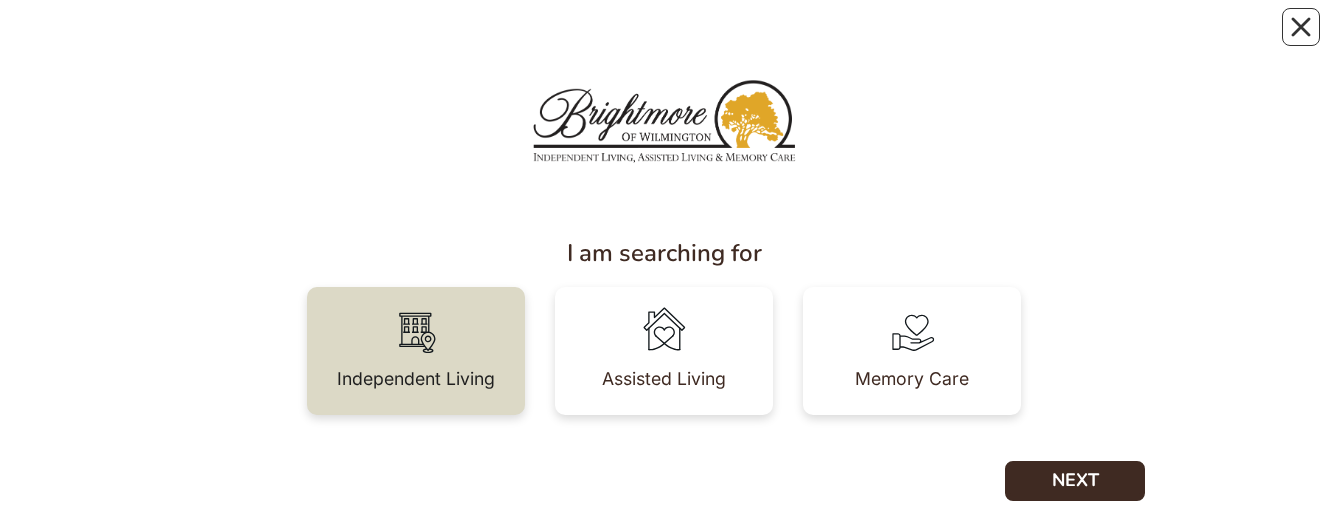 drag, startPoint x: 441, startPoint y: 338, endPoint x: 454, endPoint y: 339, distance: 13.038404 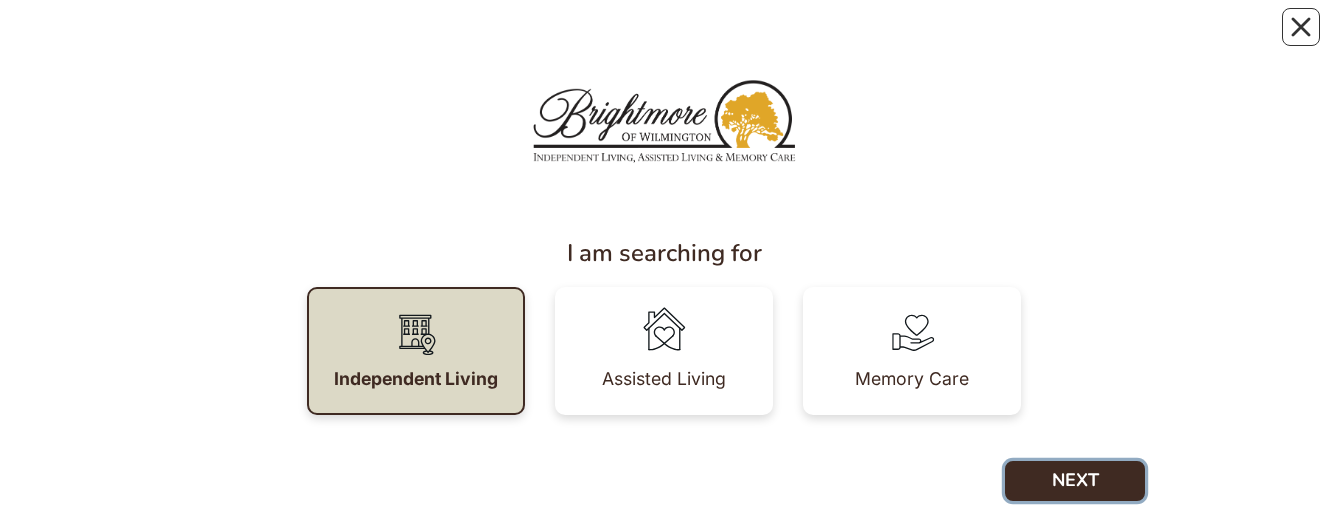 click on "NEXT" at bounding box center [1075, 481] 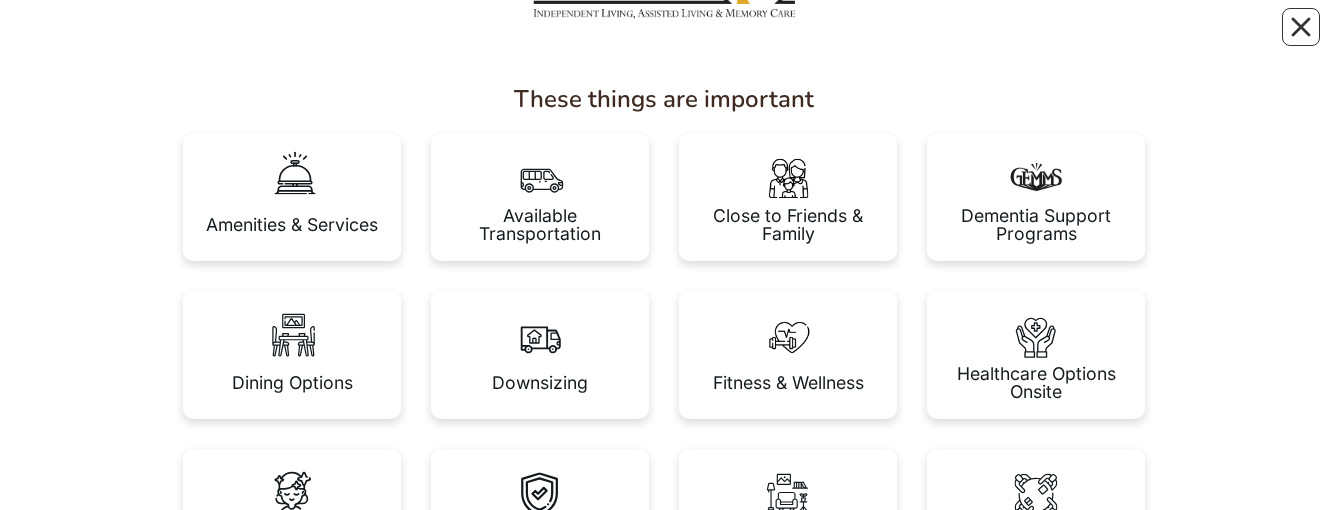 scroll, scrollTop: 200, scrollLeft: 0, axis: vertical 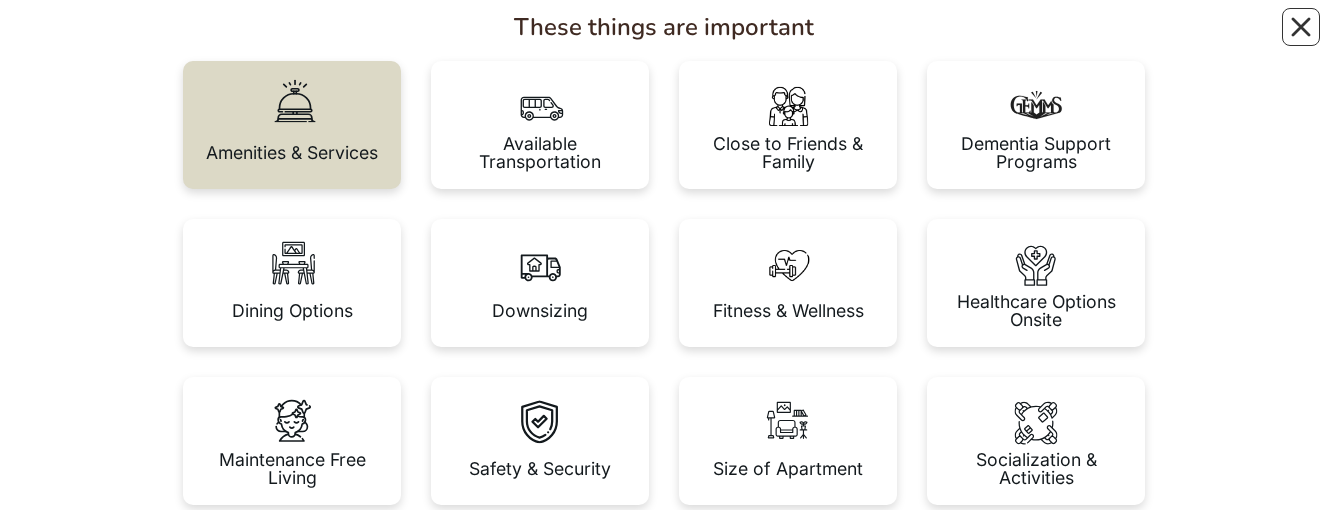 click on "Amenities & Services" at bounding box center [292, 153] 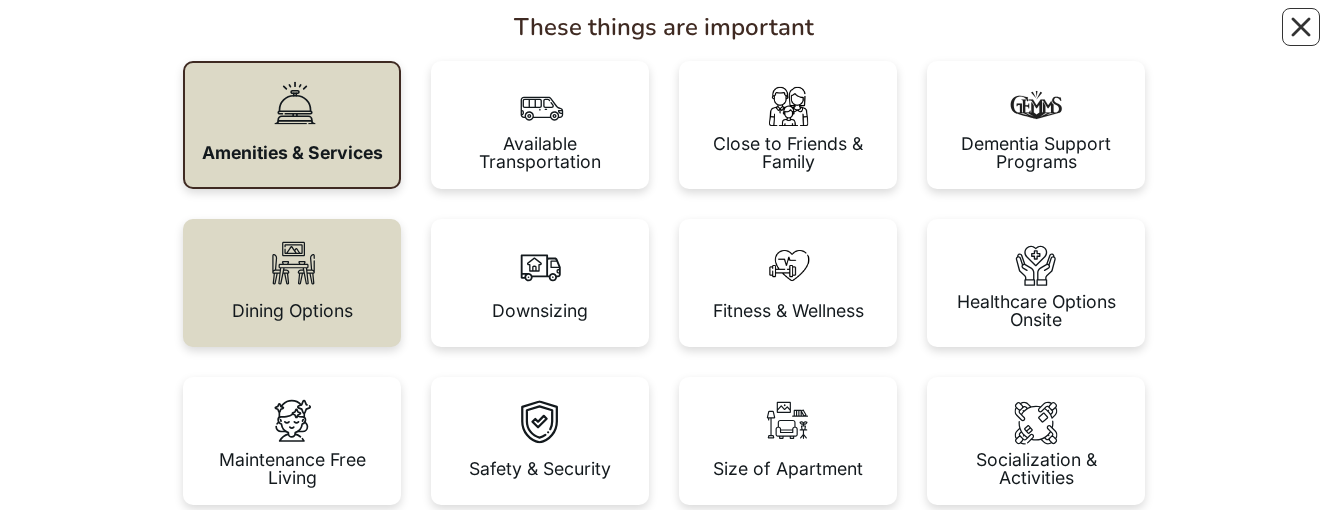 click at bounding box center [292, 263] 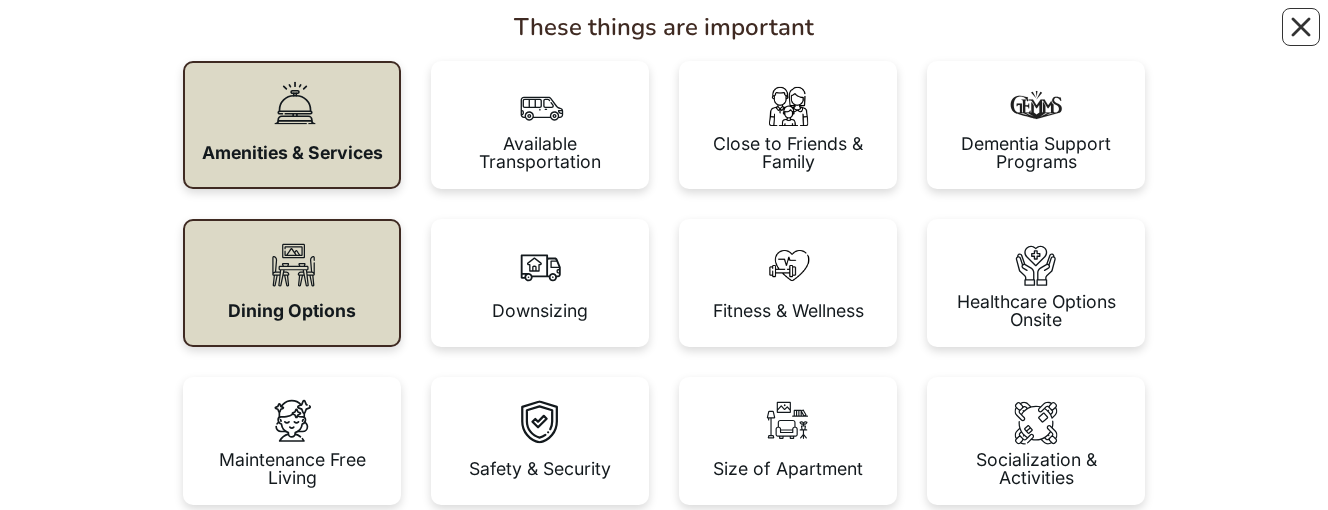 click at bounding box center (292, 265) 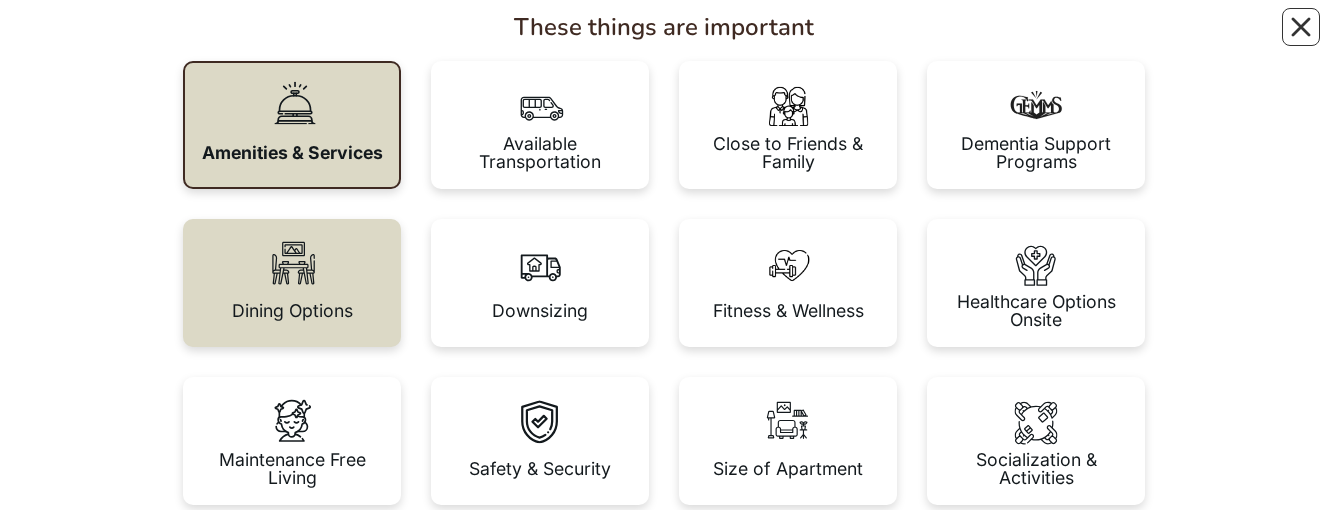 click at bounding box center [292, 263] 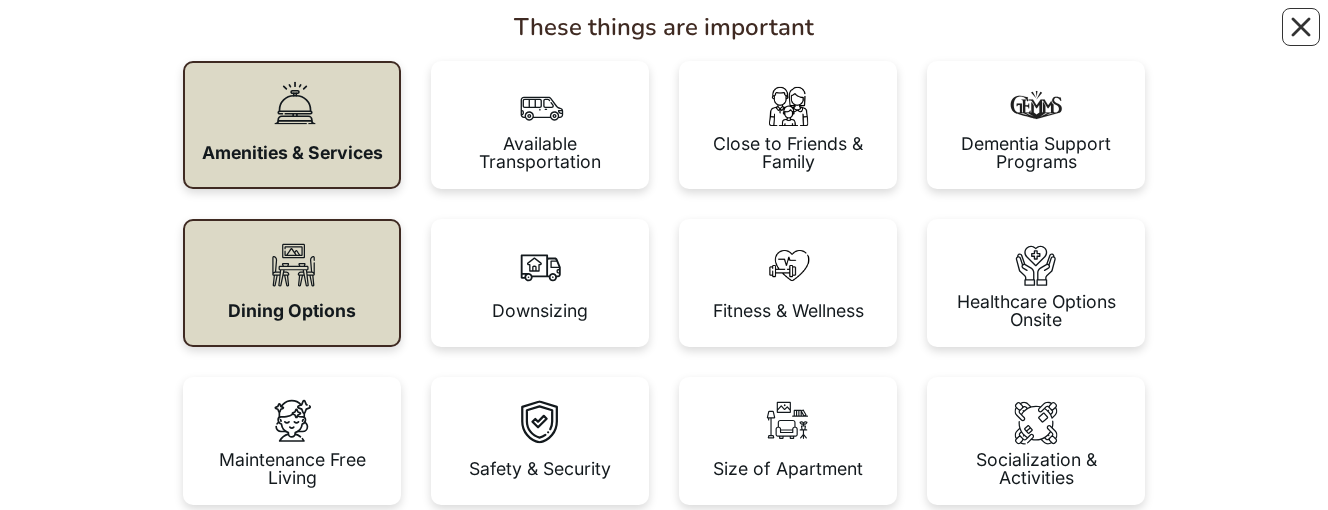 click at bounding box center [292, 265] 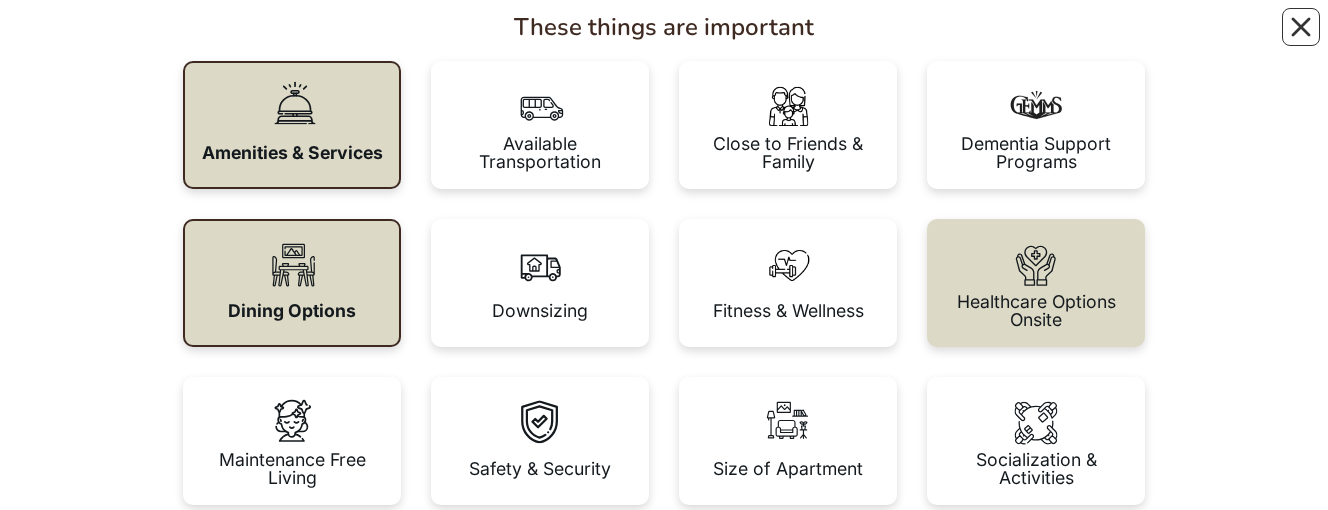 click at bounding box center [1036, 263] 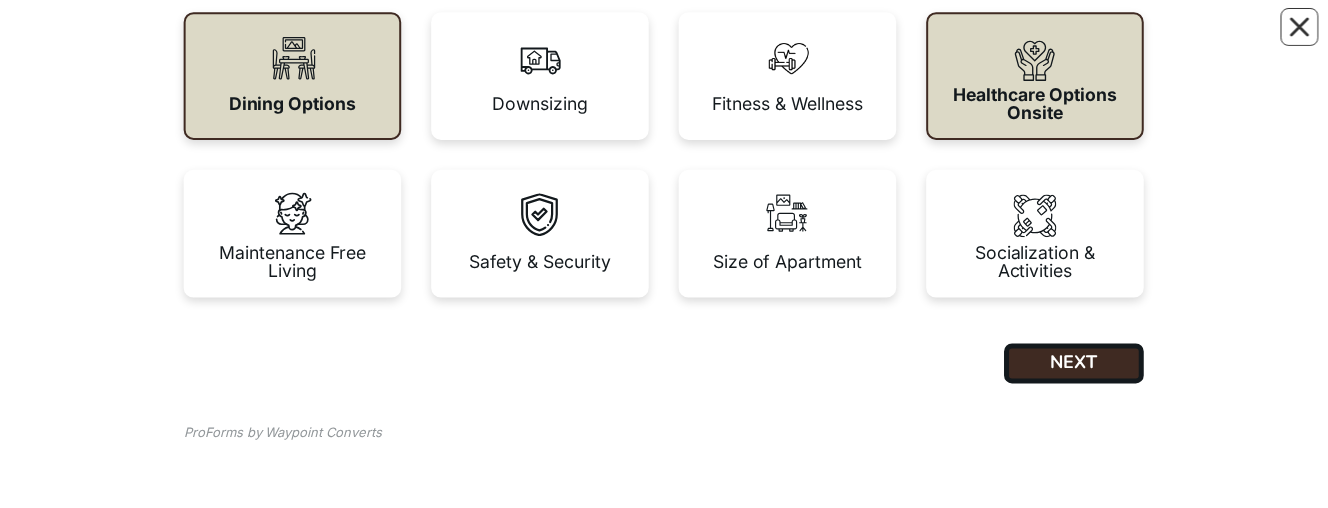 scroll, scrollTop: 408, scrollLeft: 0, axis: vertical 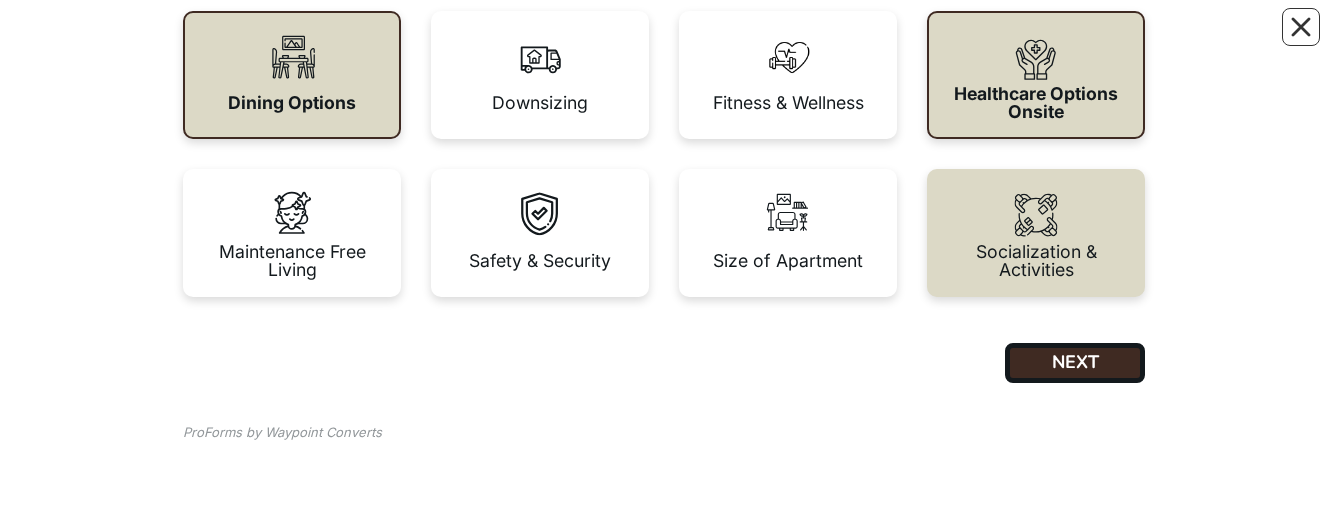 click on "Socialization & Activities" at bounding box center (1036, 260) 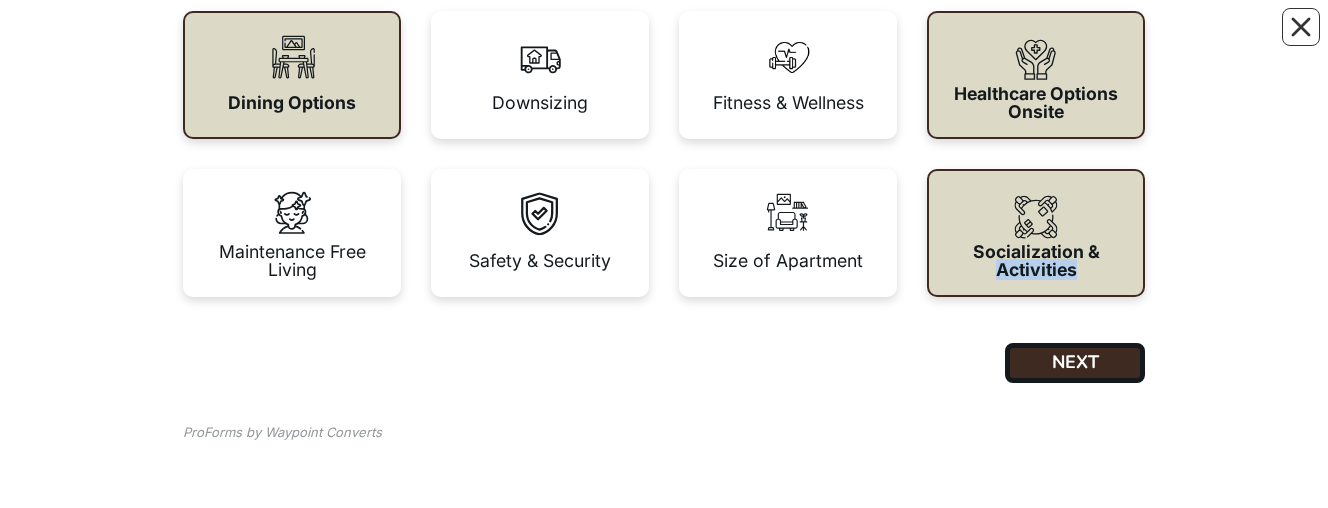 click on "Socialization & Activities" at bounding box center (1036, 260) 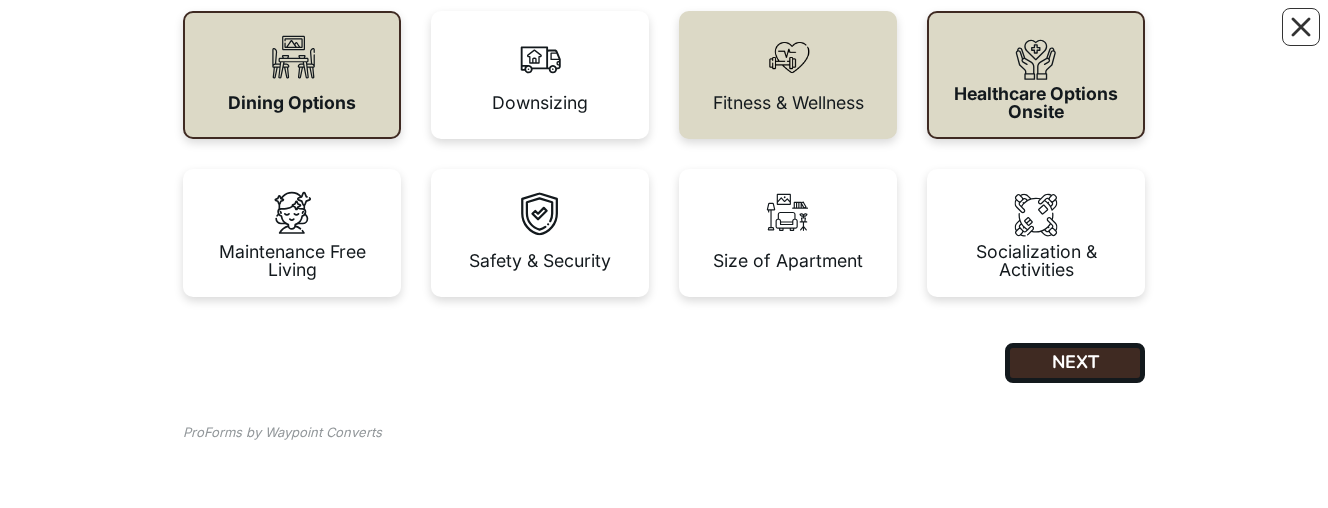click on "Fitness & Wellness" at bounding box center (788, 103) 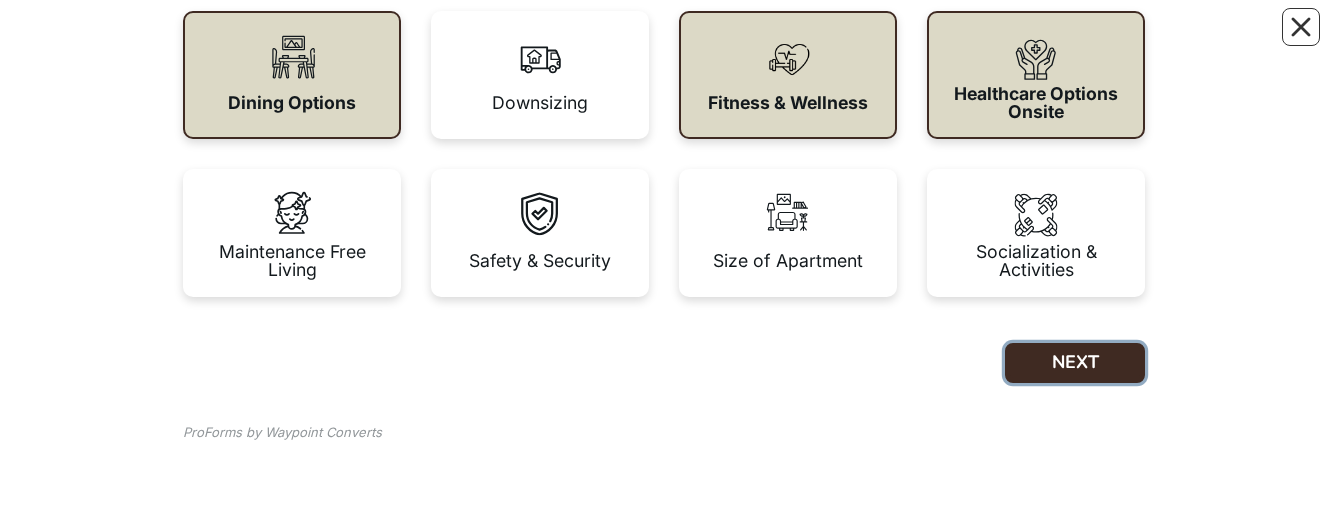 click on "NEXT" at bounding box center (1075, 363) 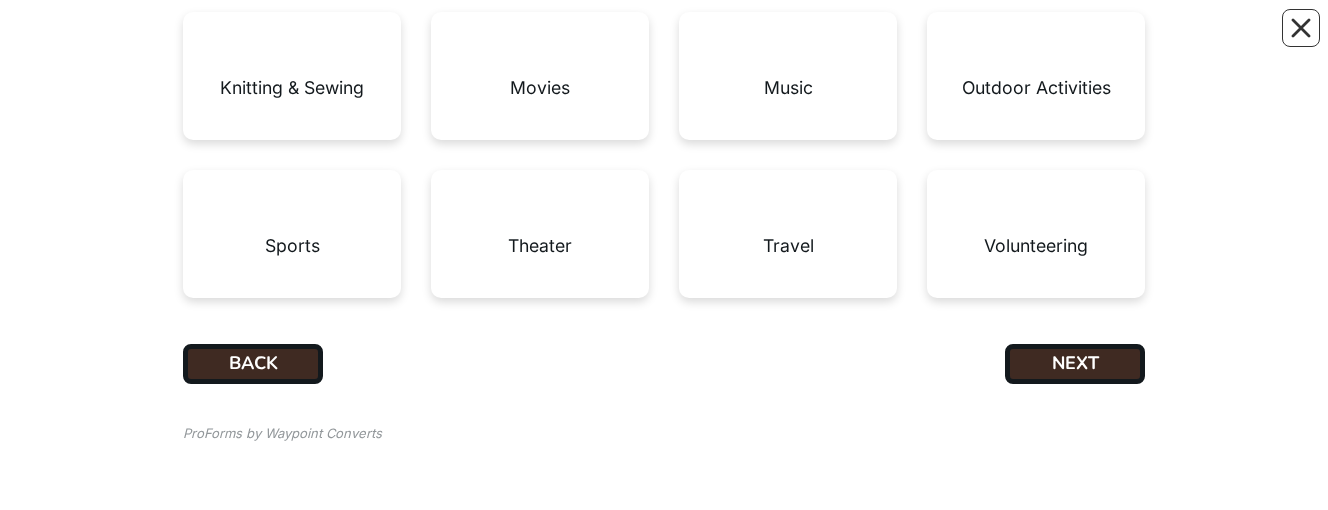 scroll, scrollTop: 0, scrollLeft: 0, axis: both 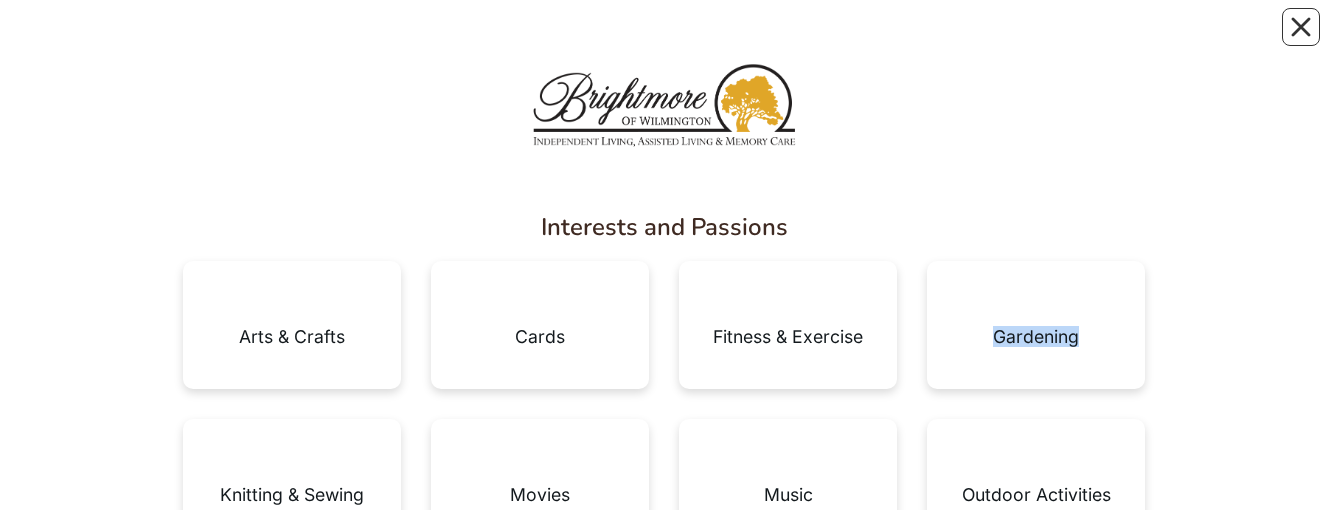 click on "Gardening" at bounding box center [1036, 337] 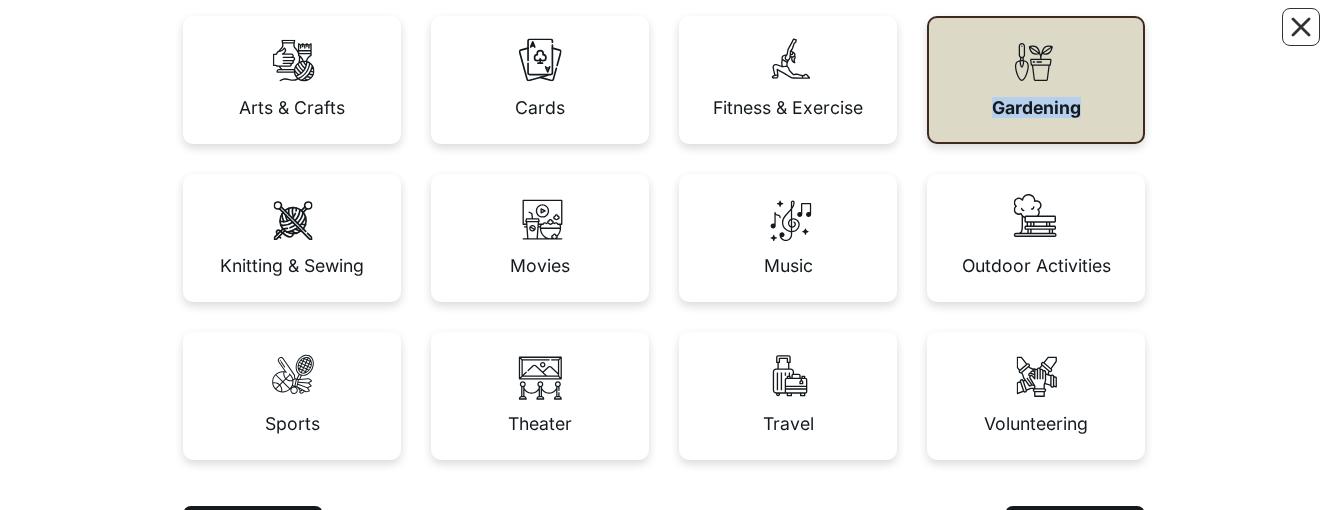 scroll, scrollTop: 300, scrollLeft: 0, axis: vertical 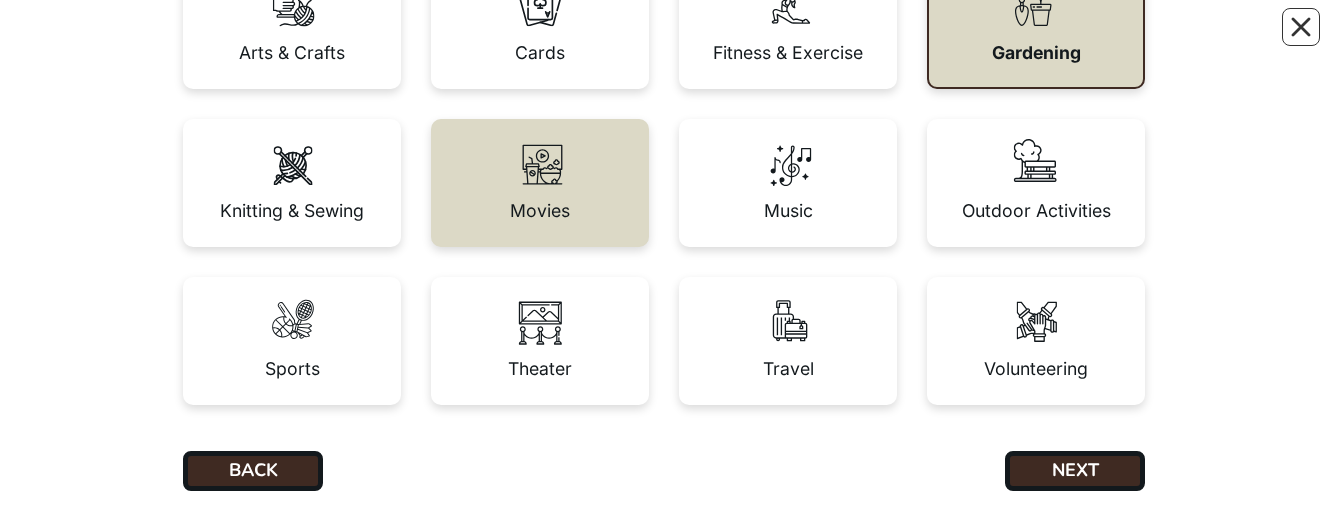 drag, startPoint x: 607, startPoint y: 183, endPoint x: 640, endPoint y: 188, distance: 33.37664 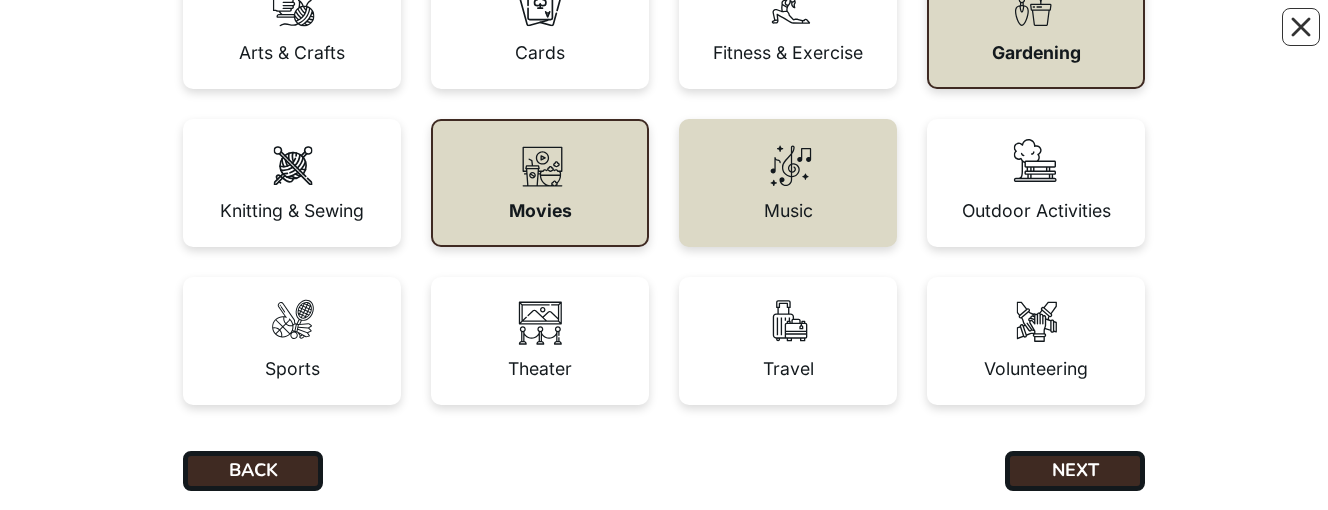 click on "Music" at bounding box center [788, 183] 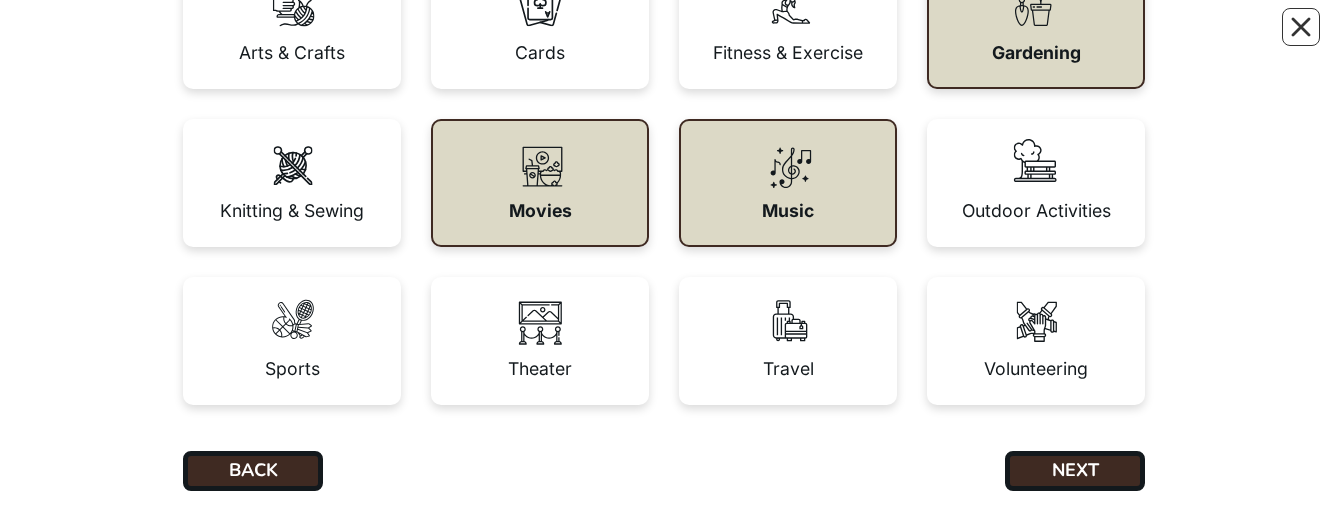click on "Music" at bounding box center [788, 183] 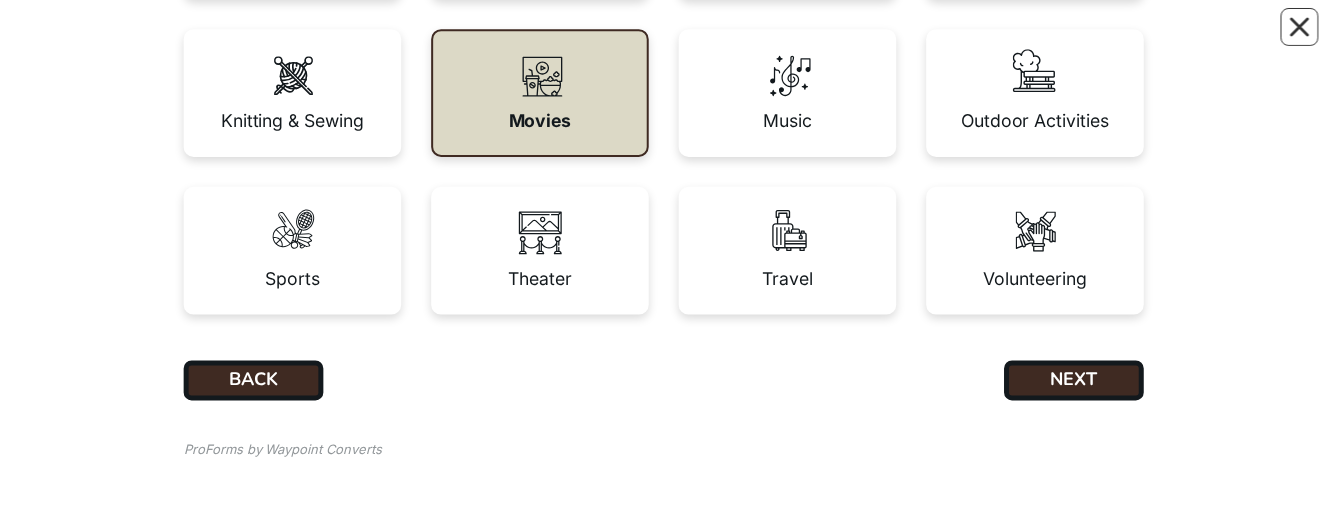 scroll, scrollTop: 407, scrollLeft: 0, axis: vertical 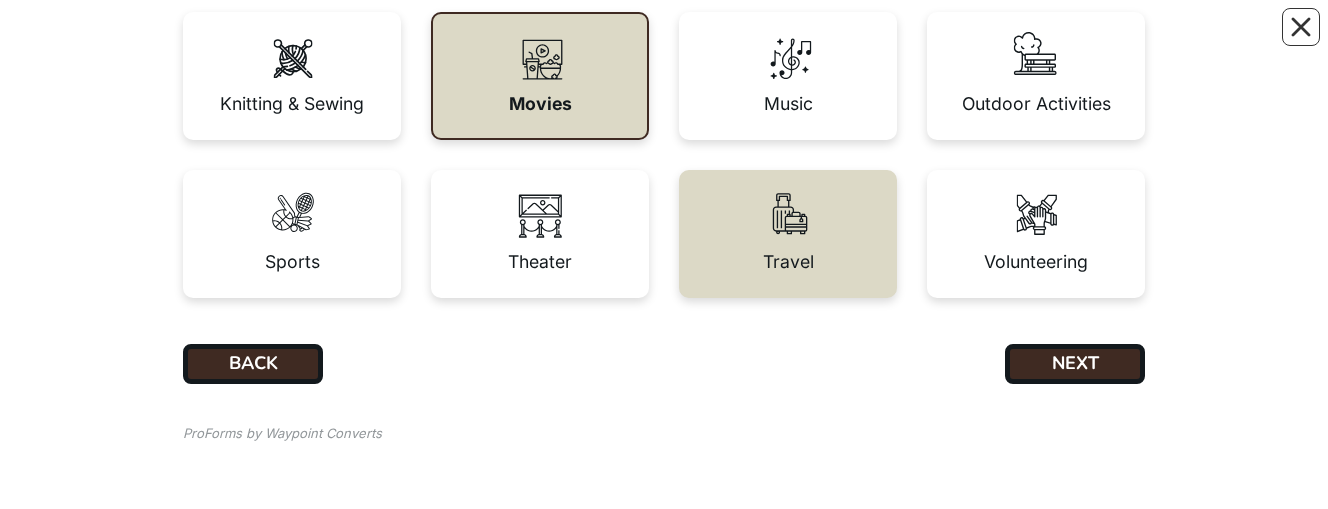 click at bounding box center (788, 214) 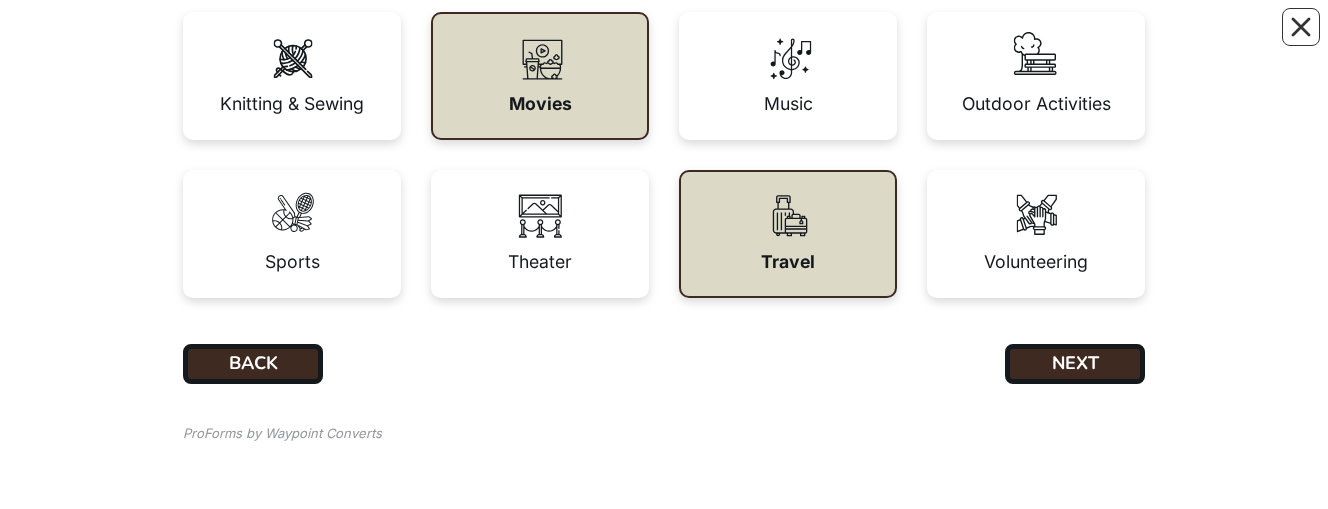 click at bounding box center [788, 216] 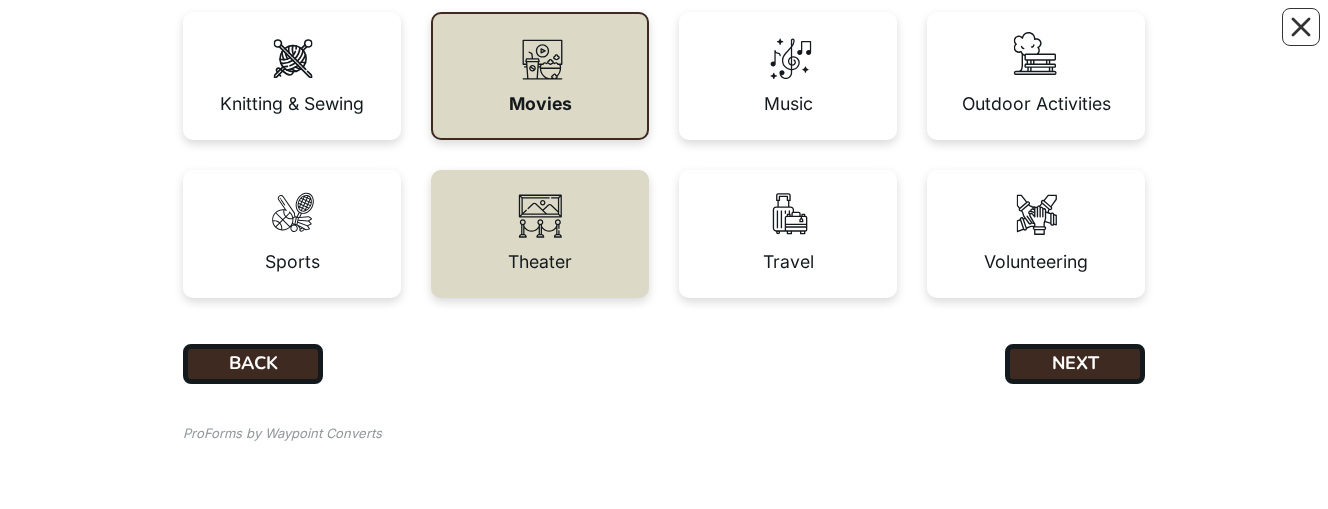 click at bounding box center [540, 214] 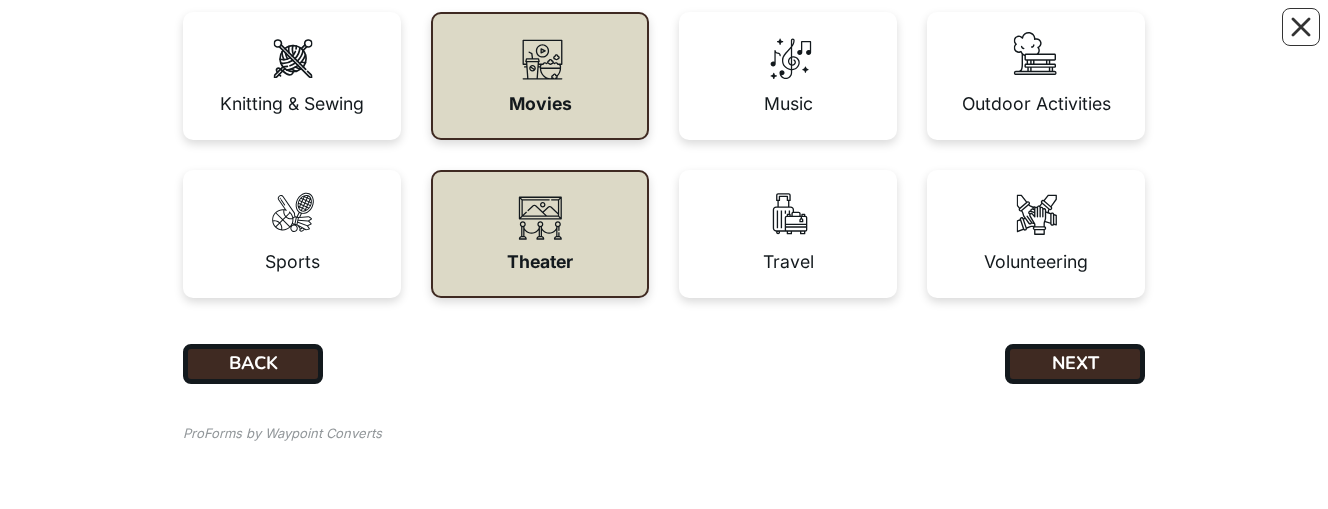 click at bounding box center [540, 216] 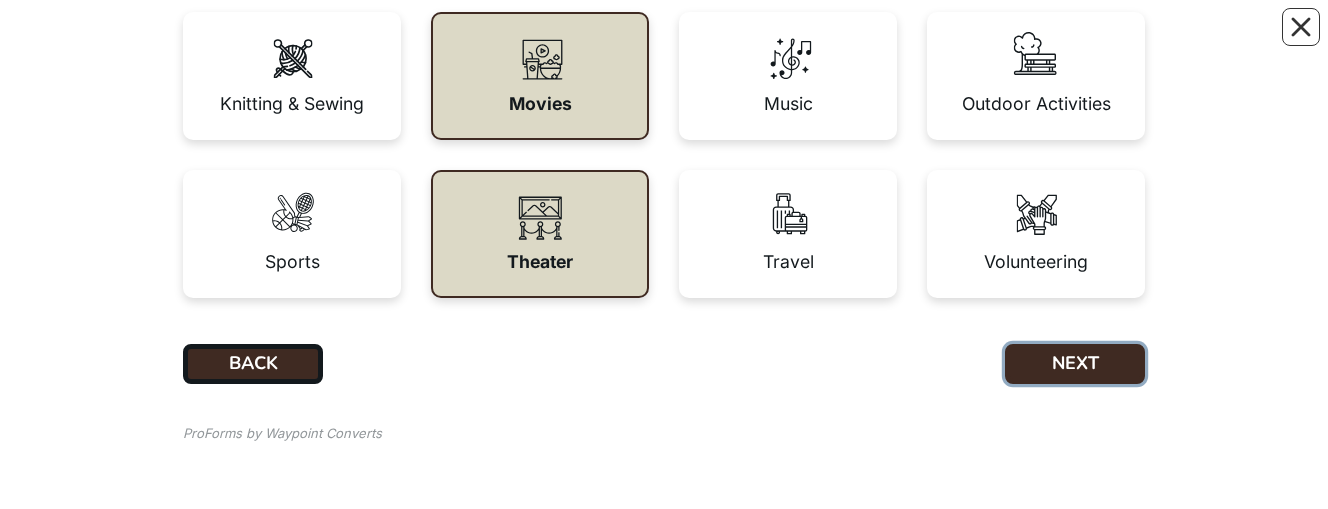 click on "NEXT" at bounding box center (1075, 364) 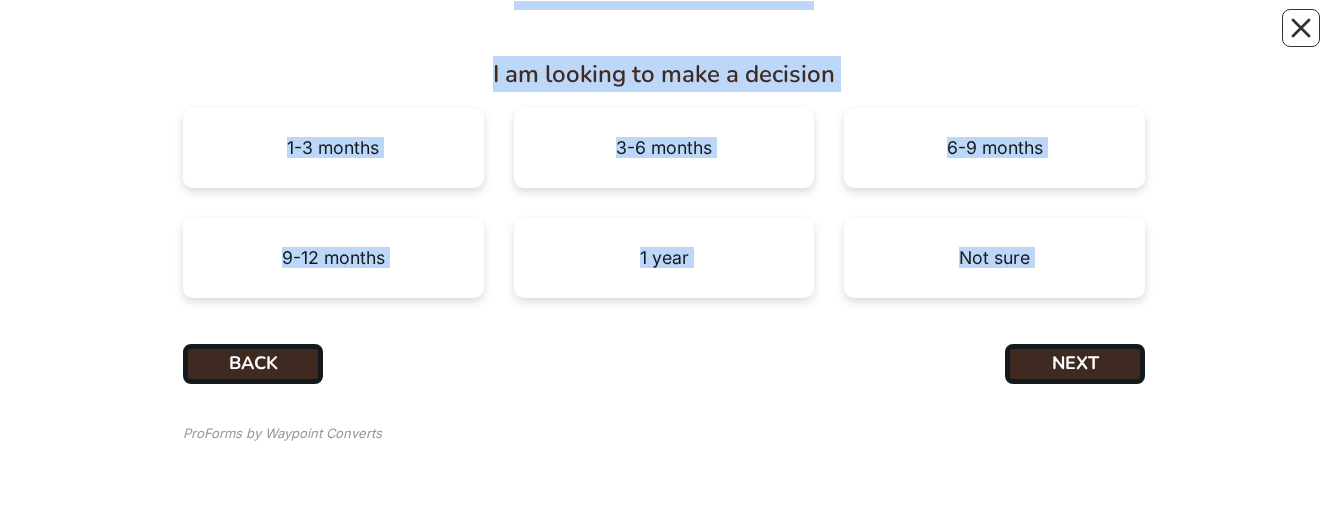 scroll, scrollTop: 0, scrollLeft: 0, axis: both 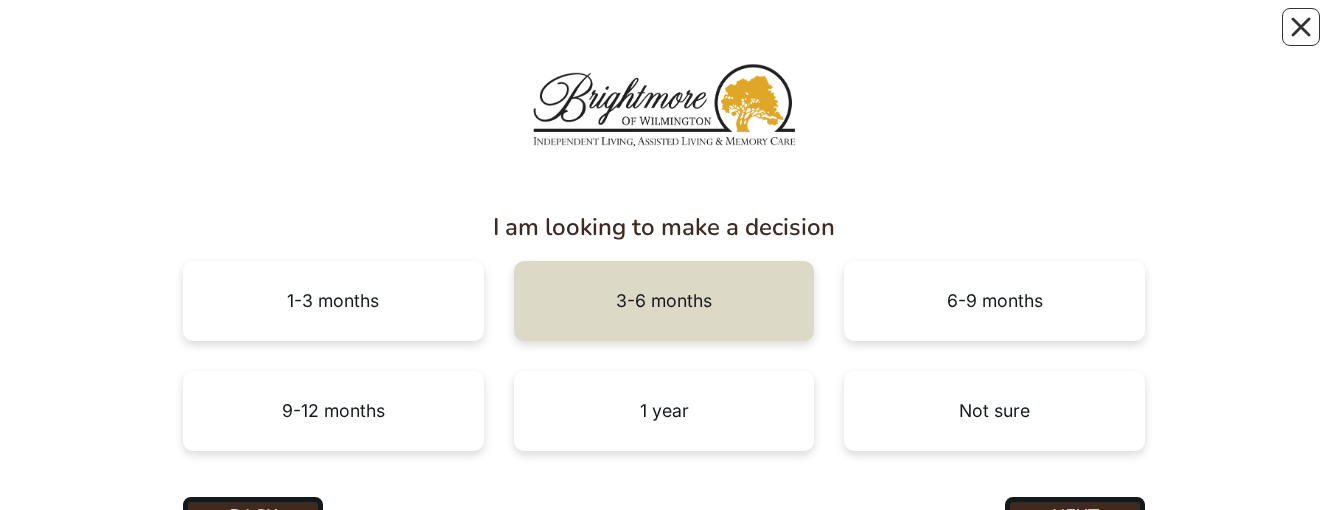 click on "3-6 months" at bounding box center (664, 301) 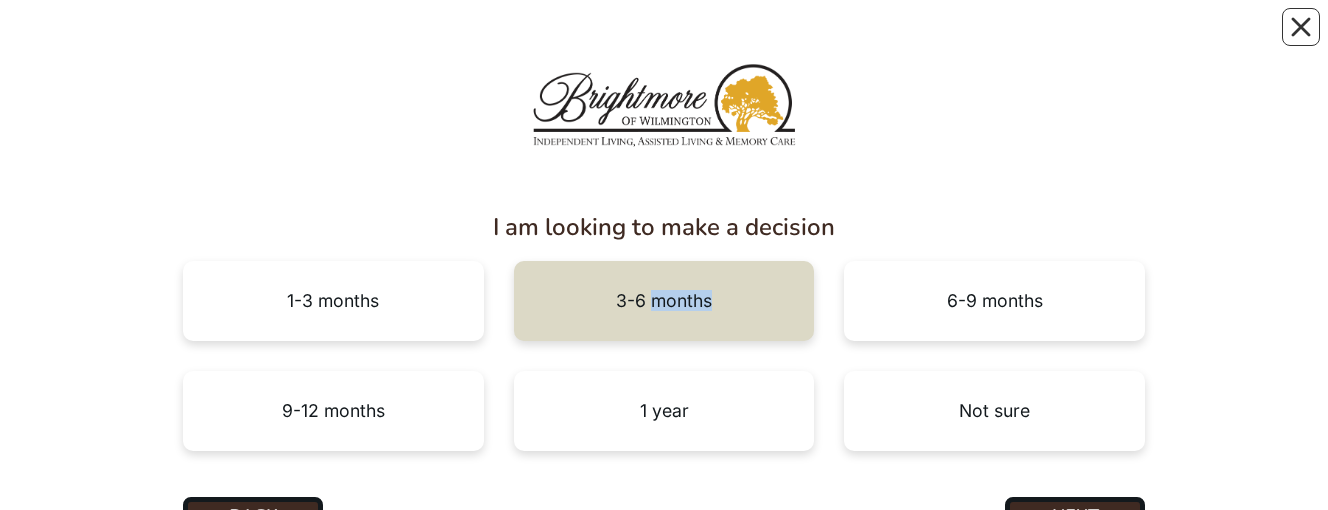 click on "3-6 months" at bounding box center (664, 301) 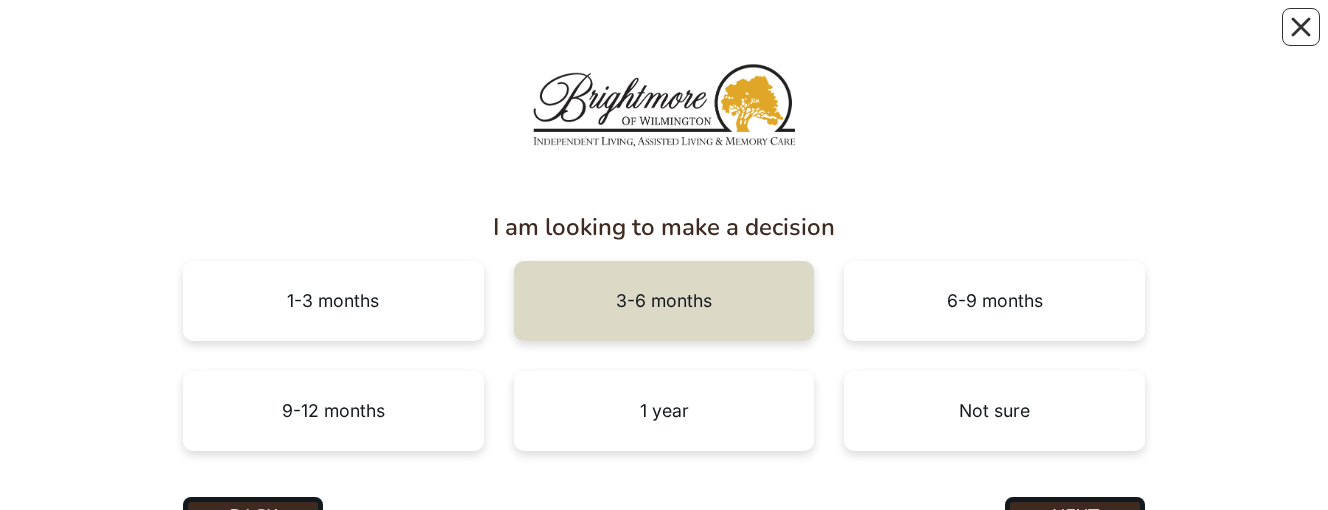 click on "3-6 months" at bounding box center (664, 301) 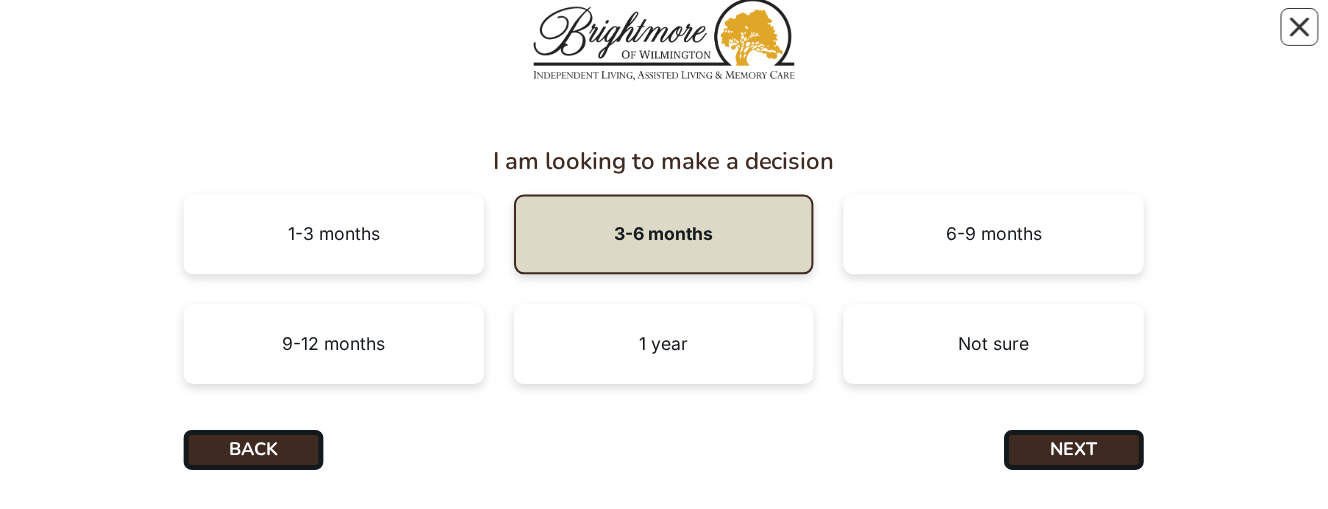 scroll, scrollTop: 153, scrollLeft: 0, axis: vertical 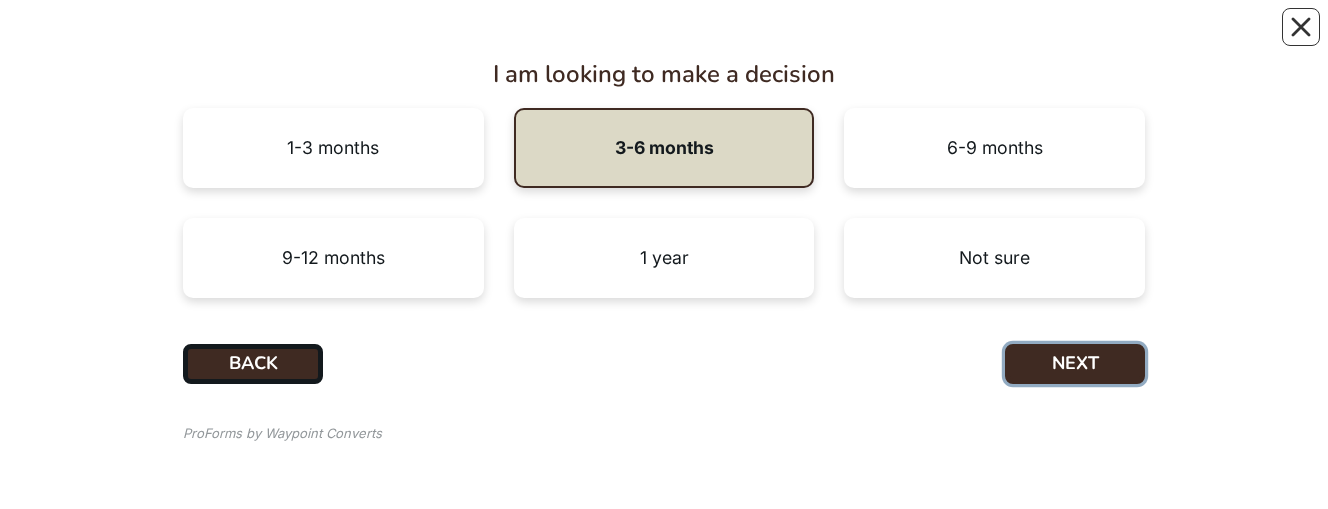 click on "NEXT" at bounding box center (1075, 364) 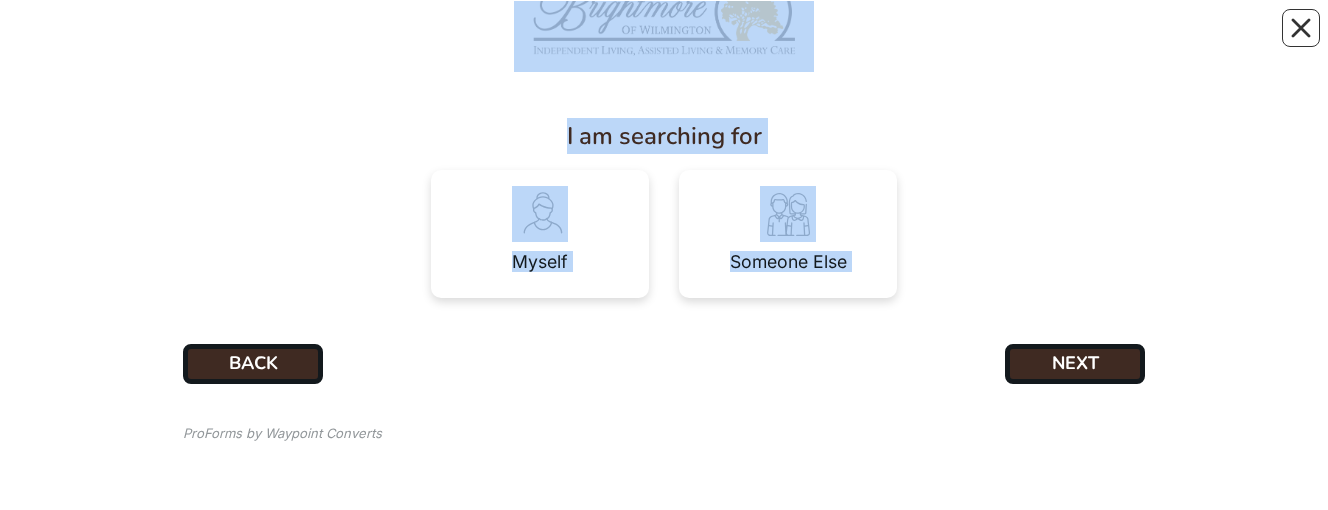 scroll, scrollTop: 0, scrollLeft: 0, axis: both 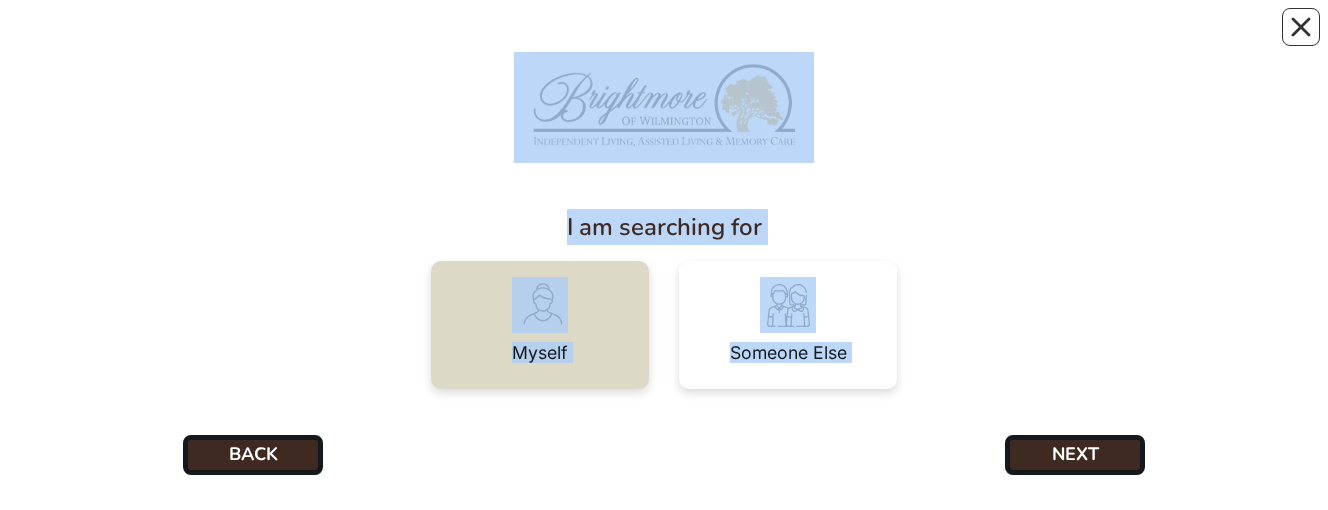 click at bounding box center [540, 305] 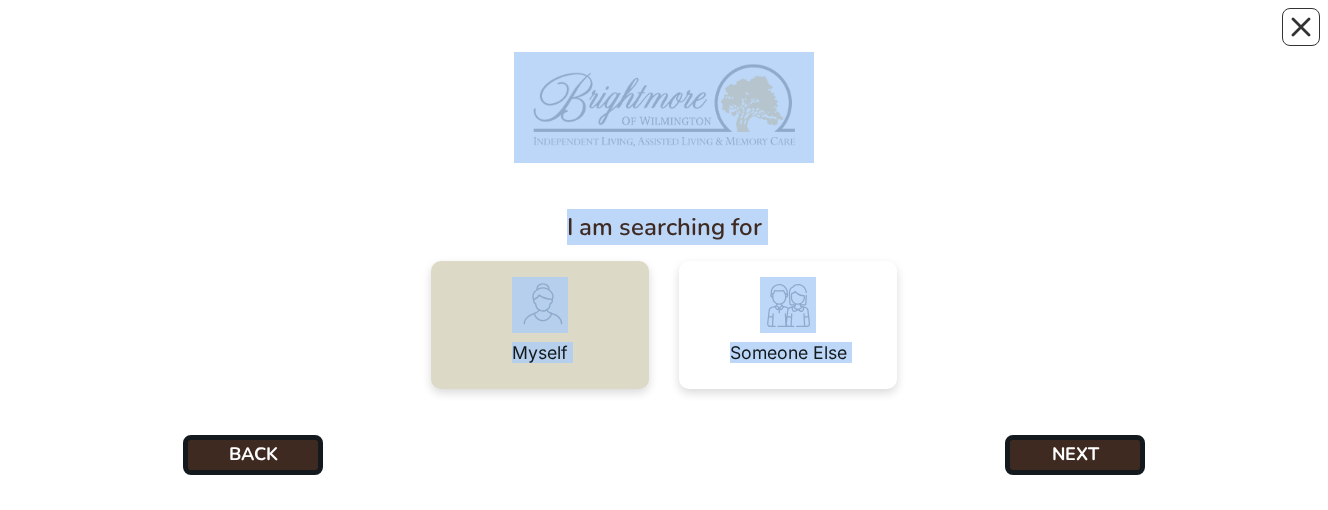 click at bounding box center [540, 305] 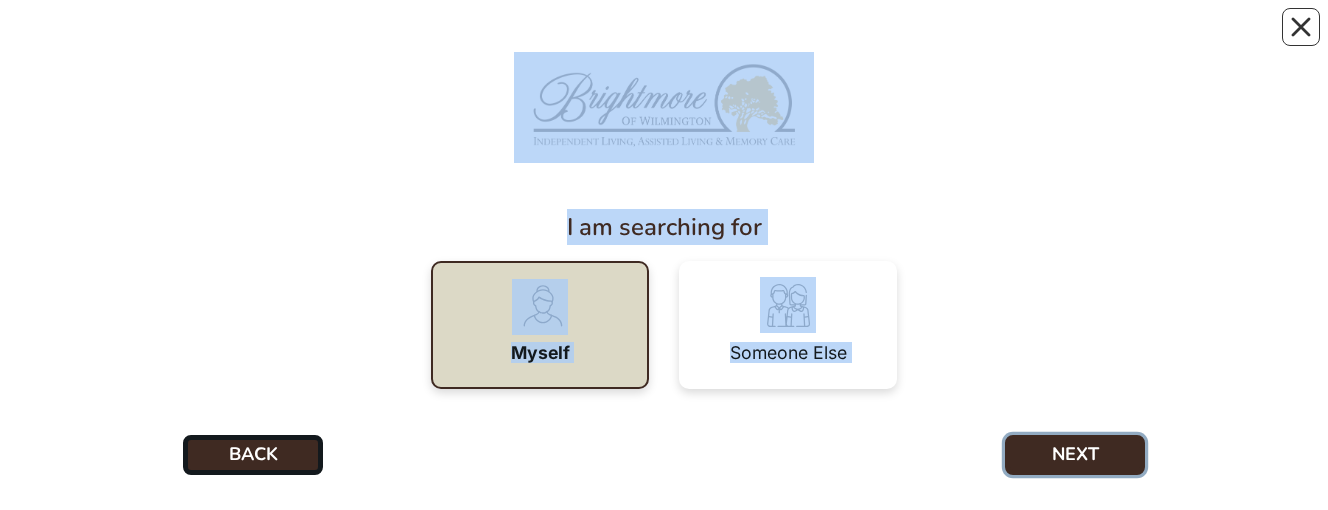 click on "NEXT" at bounding box center (1075, 455) 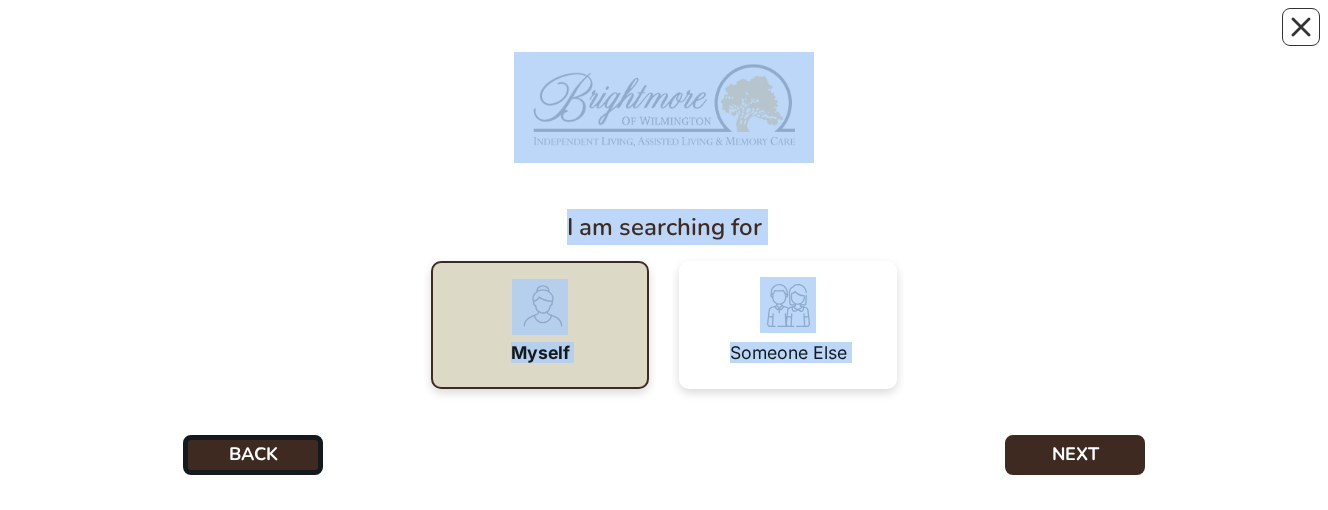click on "I am searching for Myself Someone Else BACK NEXT
ProForms by Waypoint Converts" at bounding box center [664, 300] 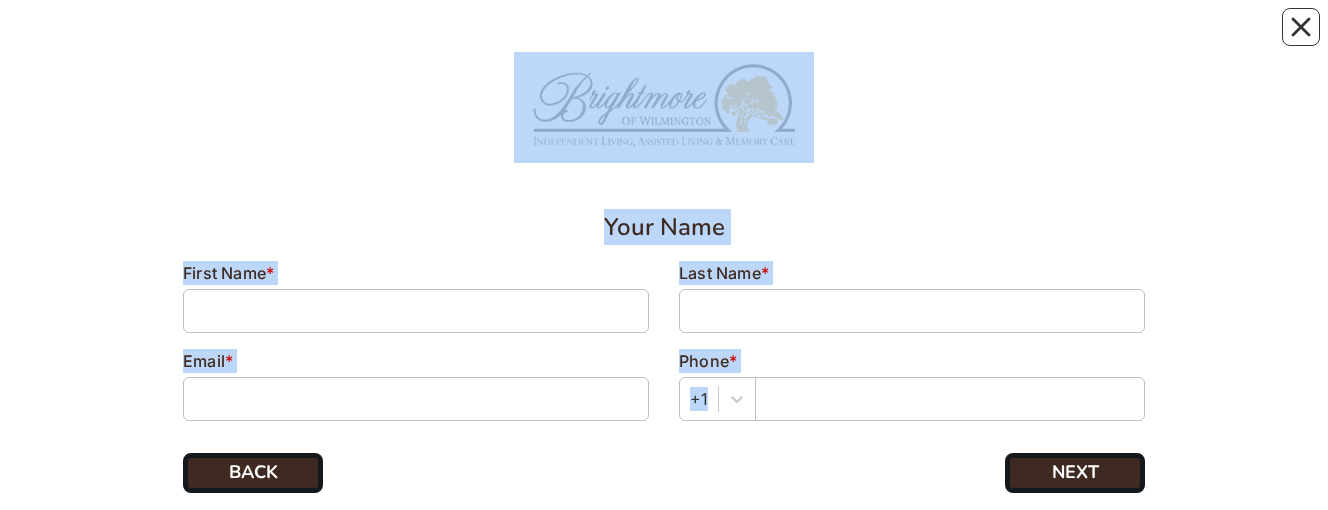 click on "Your Name First Name * [FIRST] Last Name * [LAST] Email * [EMAIL] Phone * +1 BACK NEXT
ProForms by Waypoint Converts" at bounding box center (664, 309) 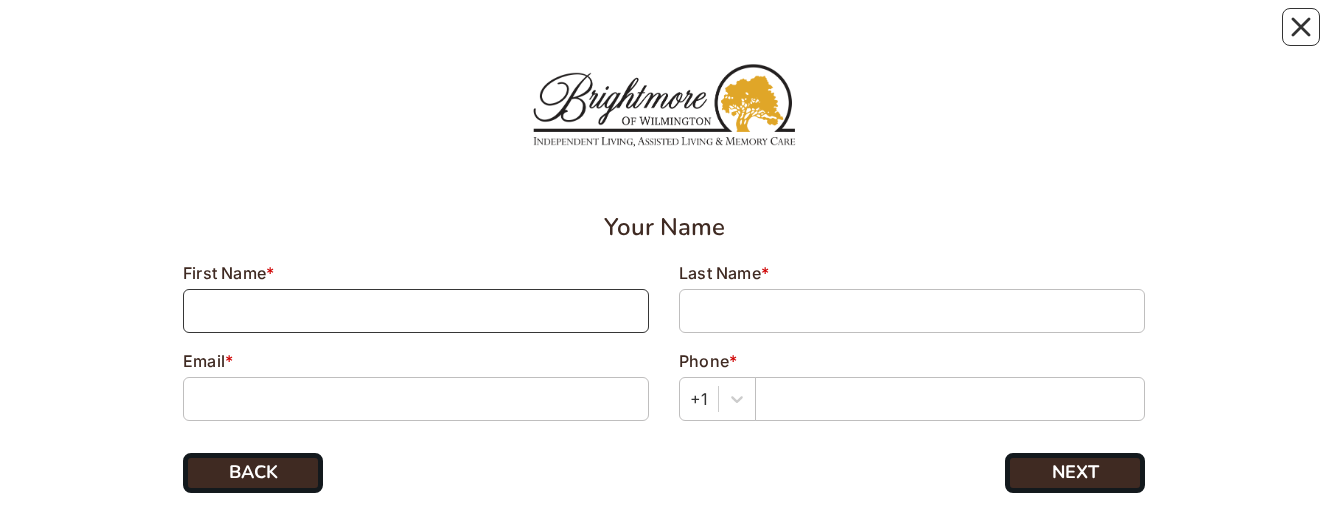 click at bounding box center [416, 311] 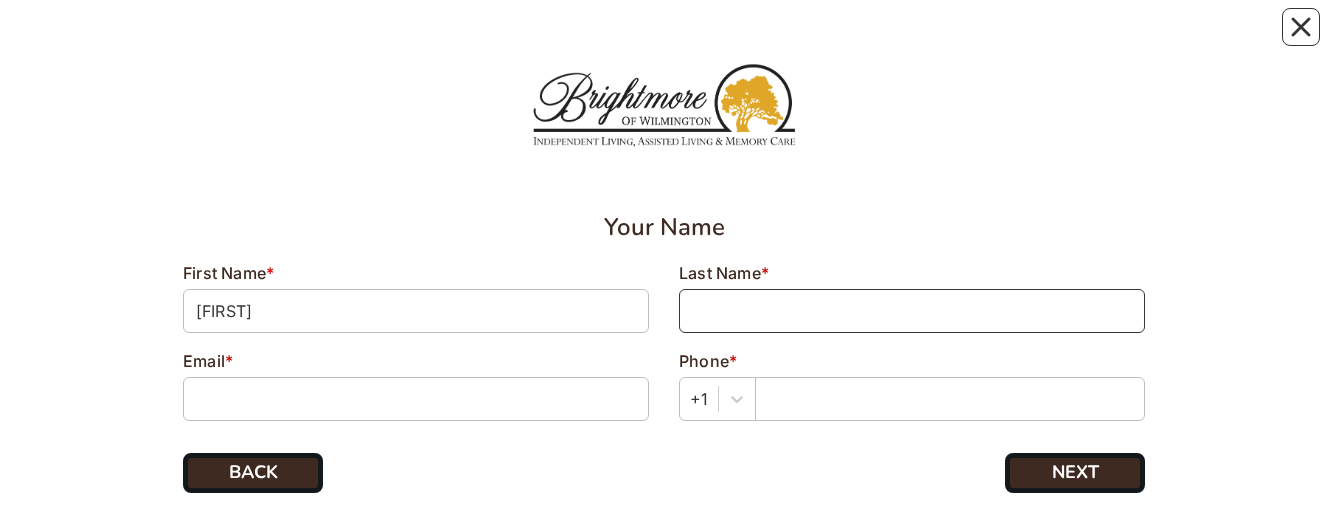 type on "[LAST]" 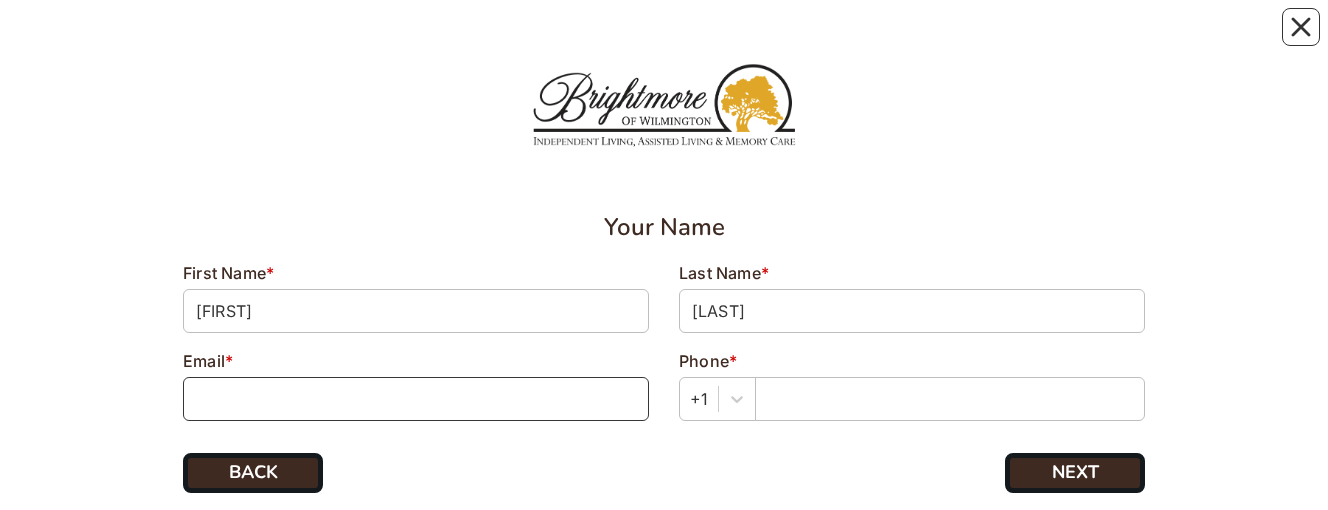 type on "[EMAIL]" 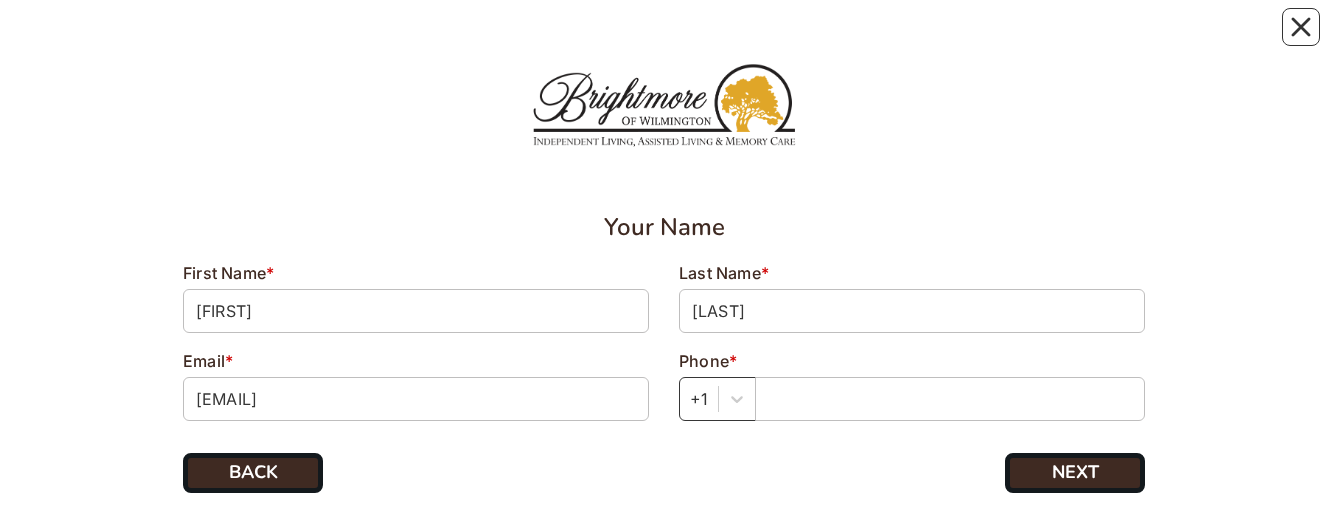 click on "+1" at bounding box center (717, 399) 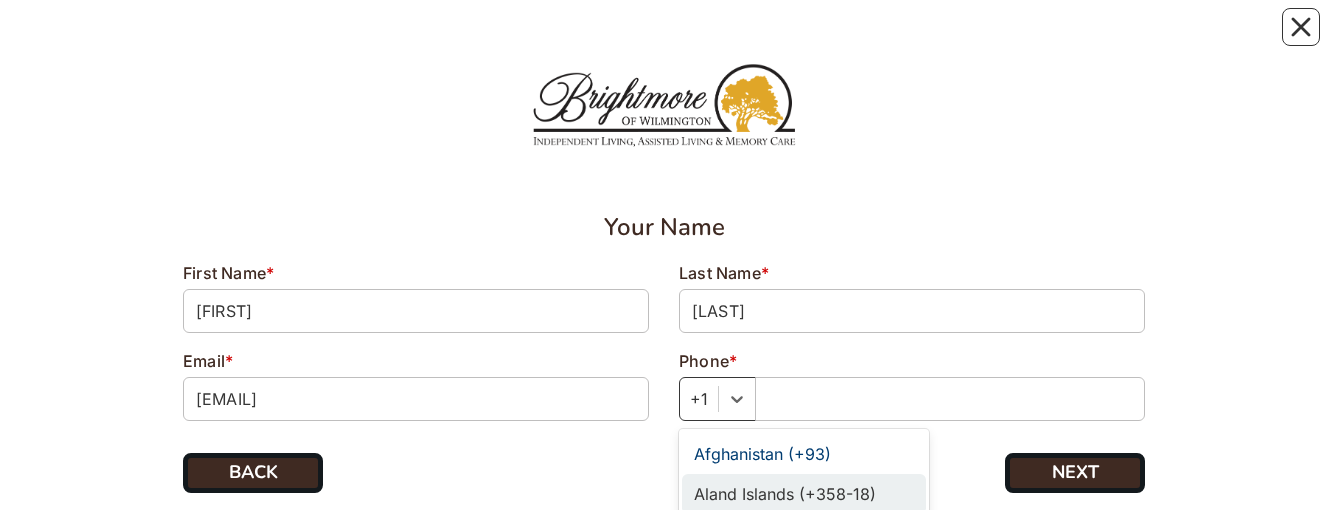 click on "Aland Islands (+358-18)" at bounding box center (804, 494) 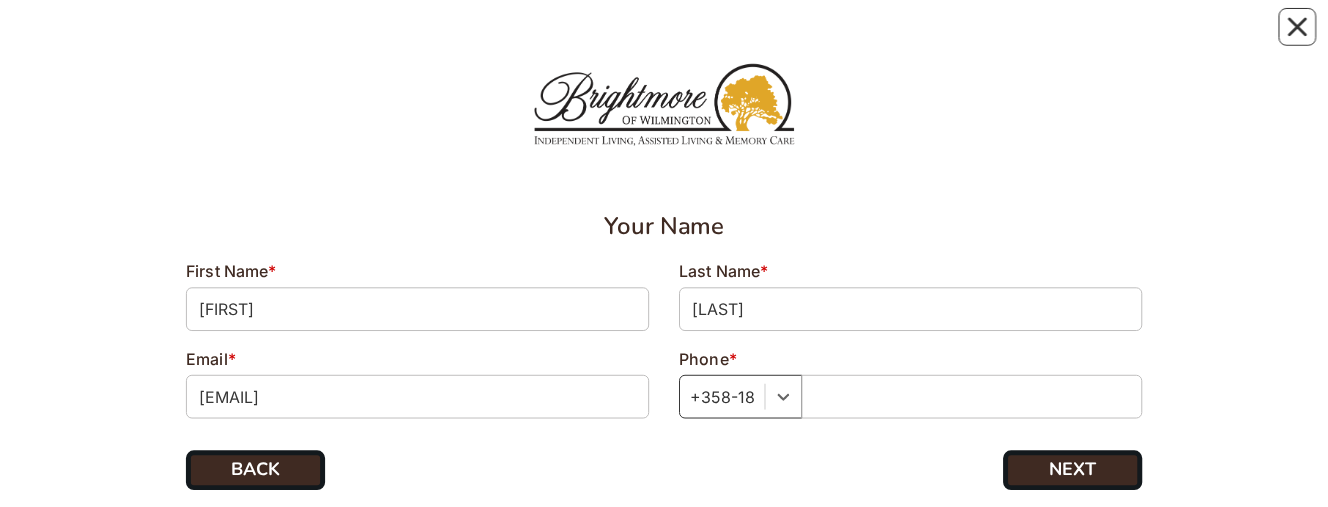 scroll, scrollTop: 111, scrollLeft: 0, axis: vertical 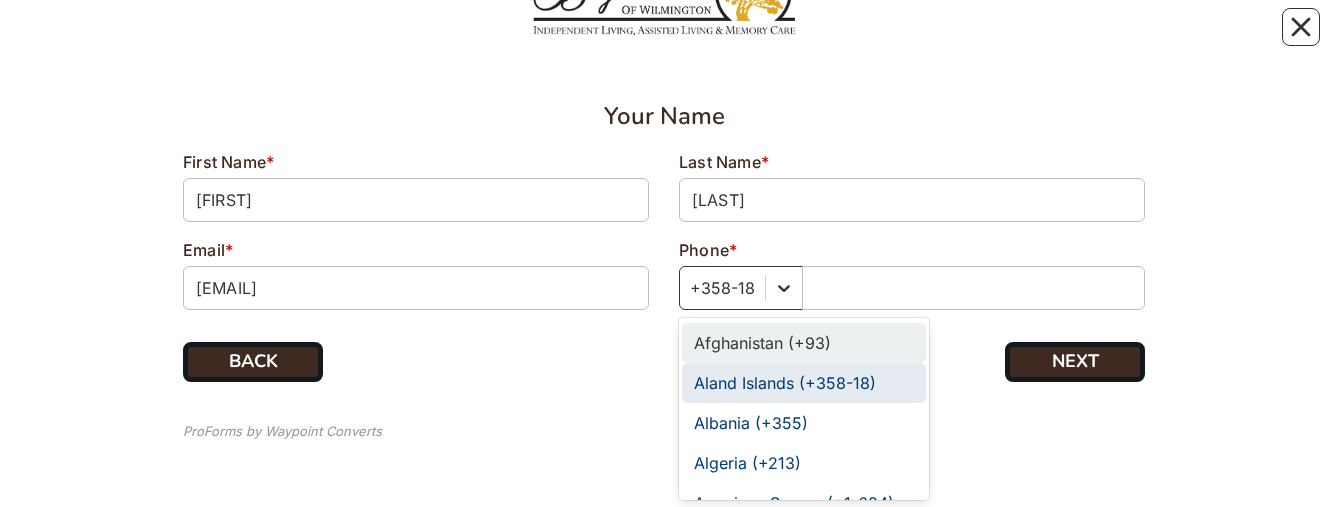 click 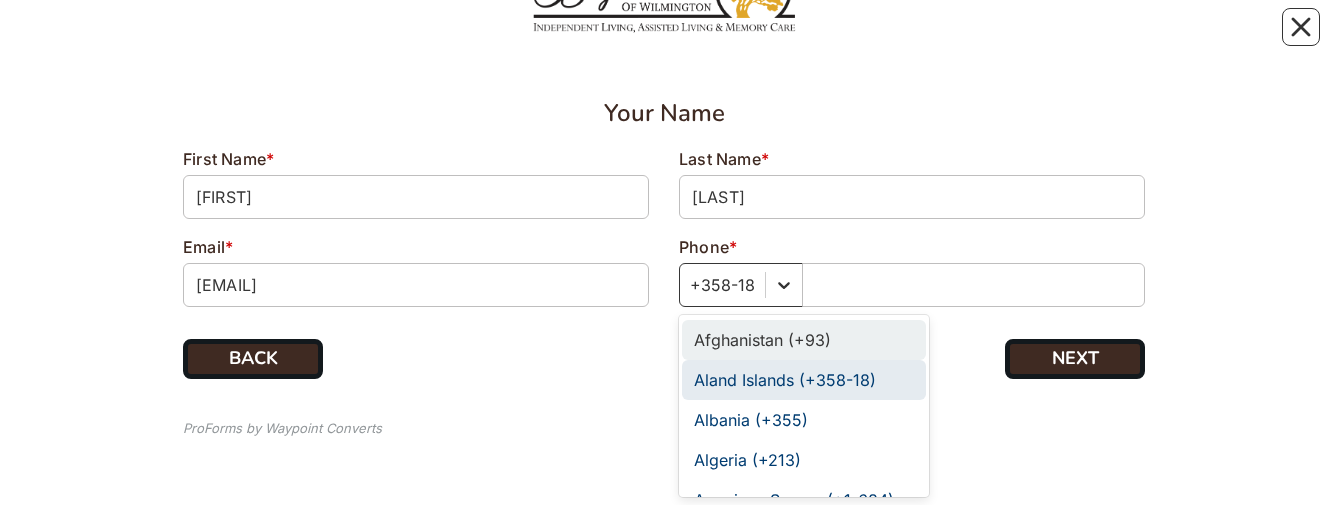 click 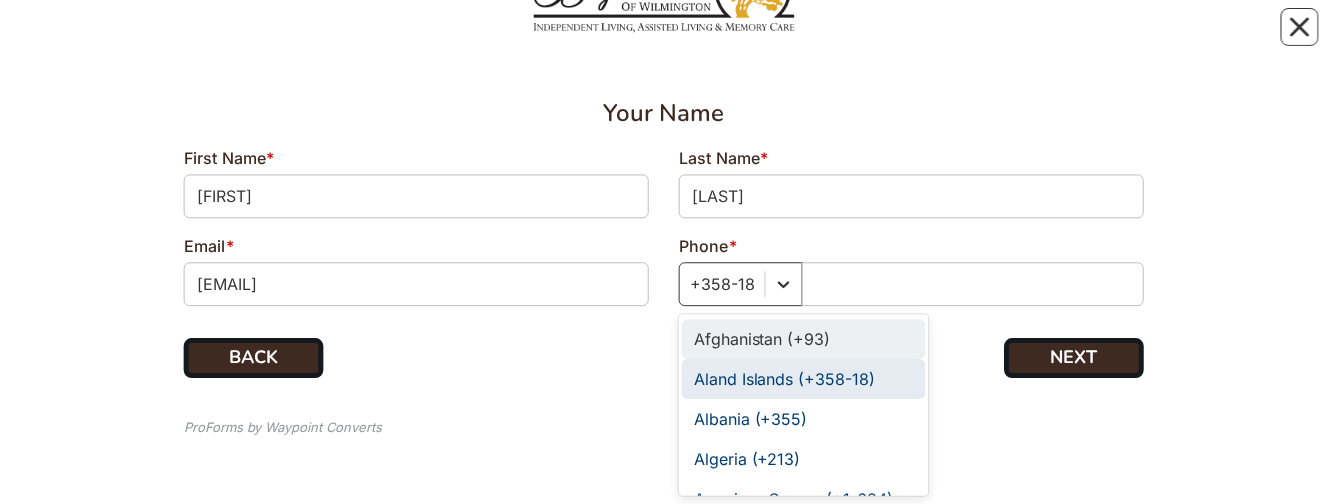 scroll, scrollTop: 115, scrollLeft: 0, axis: vertical 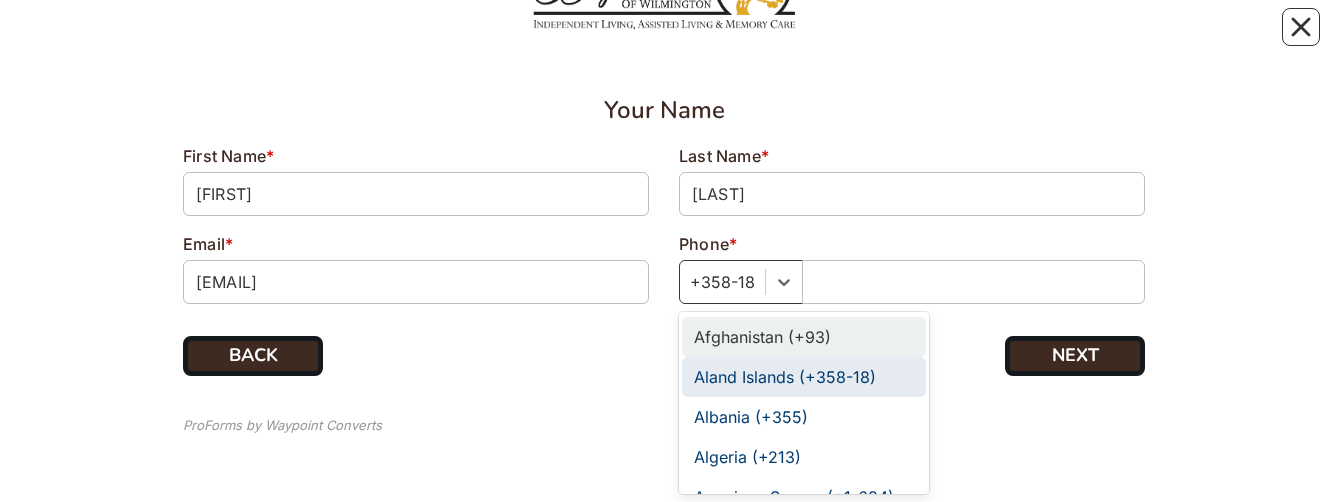click on "+358-18" at bounding box center (722, 282) 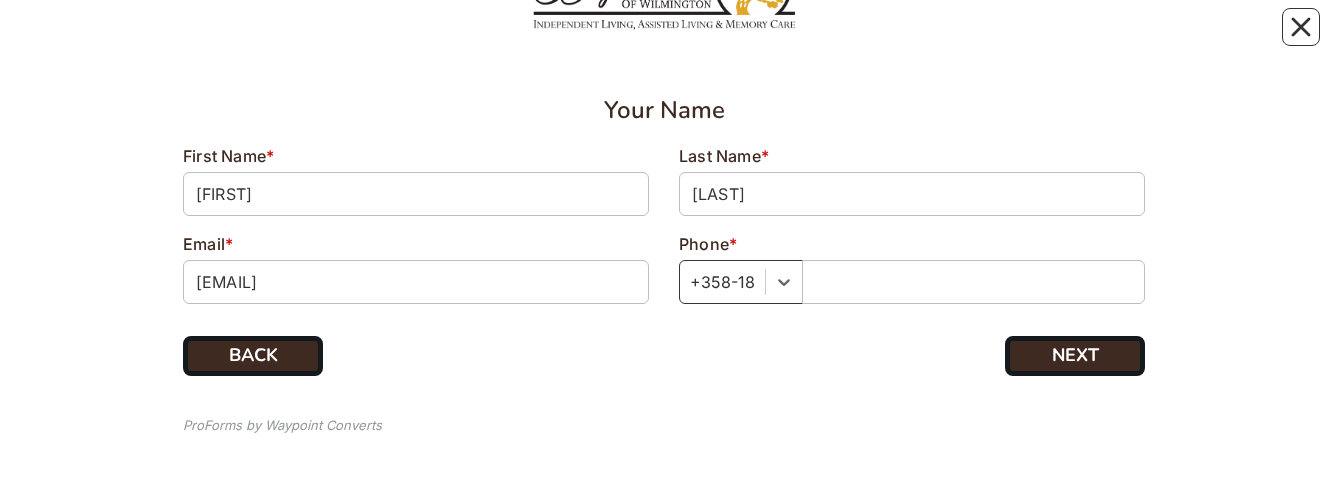 click on "+358-18" at bounding box center (722, 282) 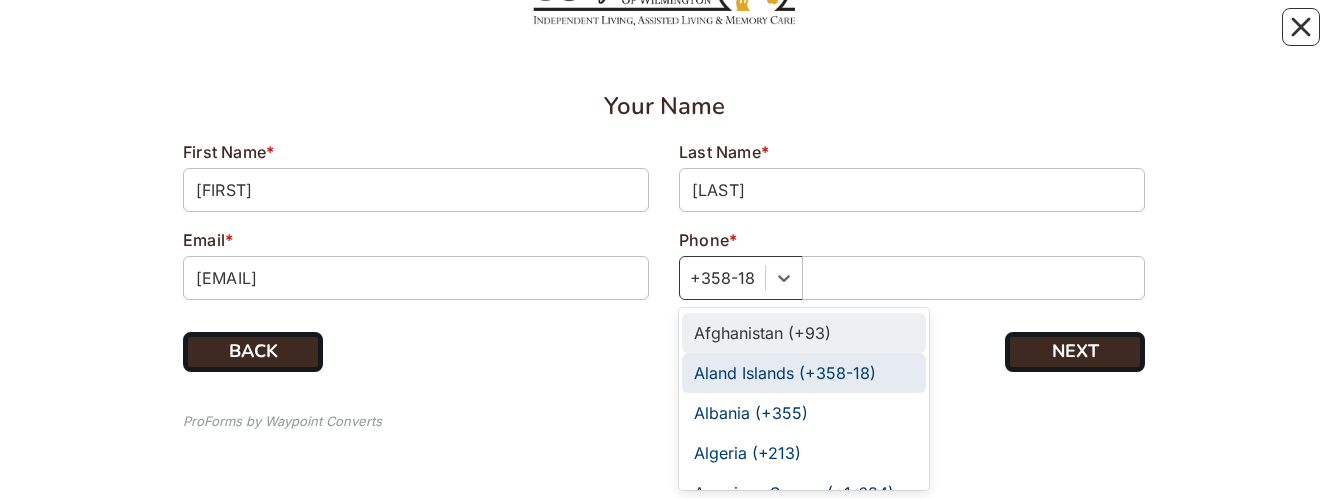 click on "+358-18" at bounding box center (722, 278) 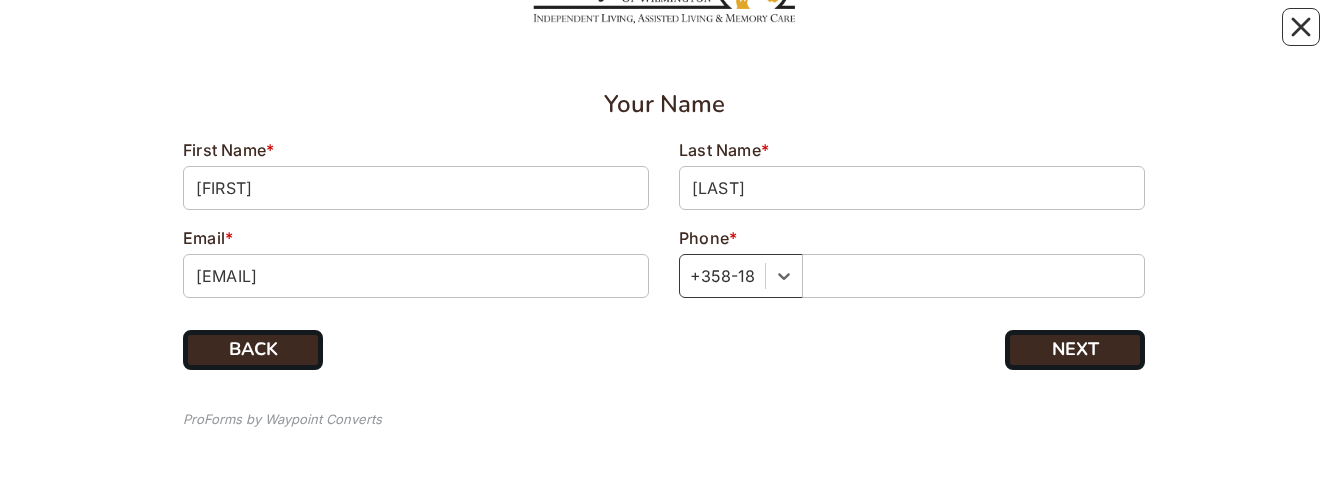 click at bounding box center [722, 276] 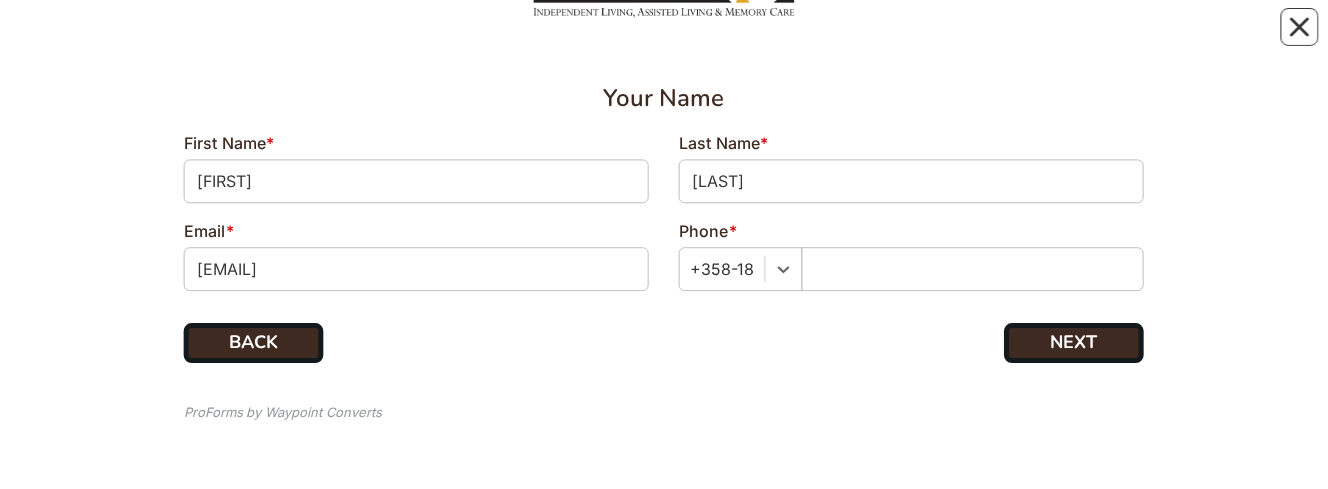 scroll, scrollTop: 130, scrollLeft: 0, axis: vertical 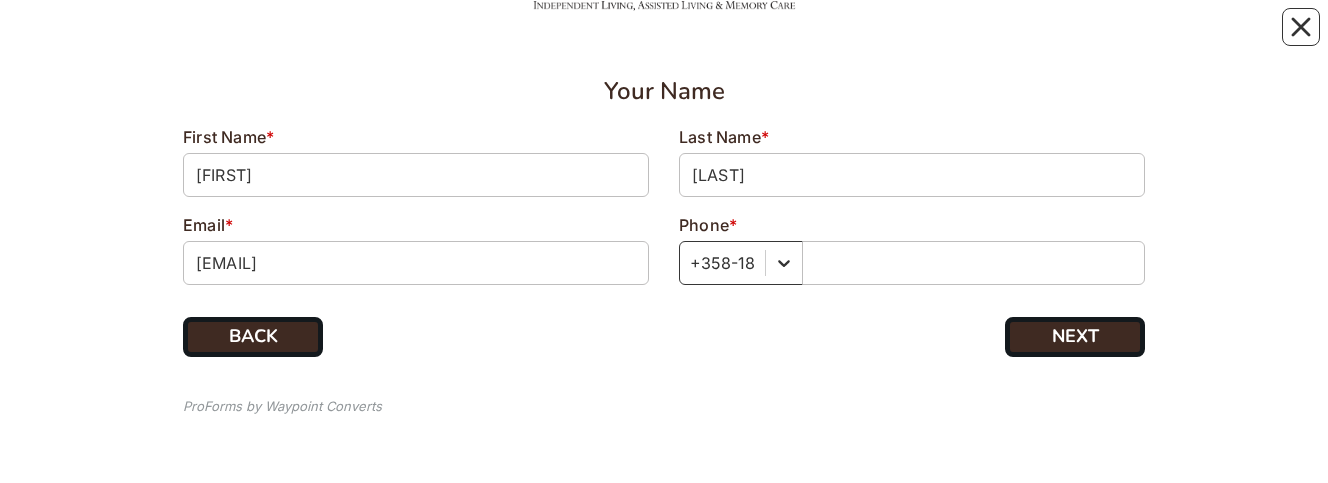 click 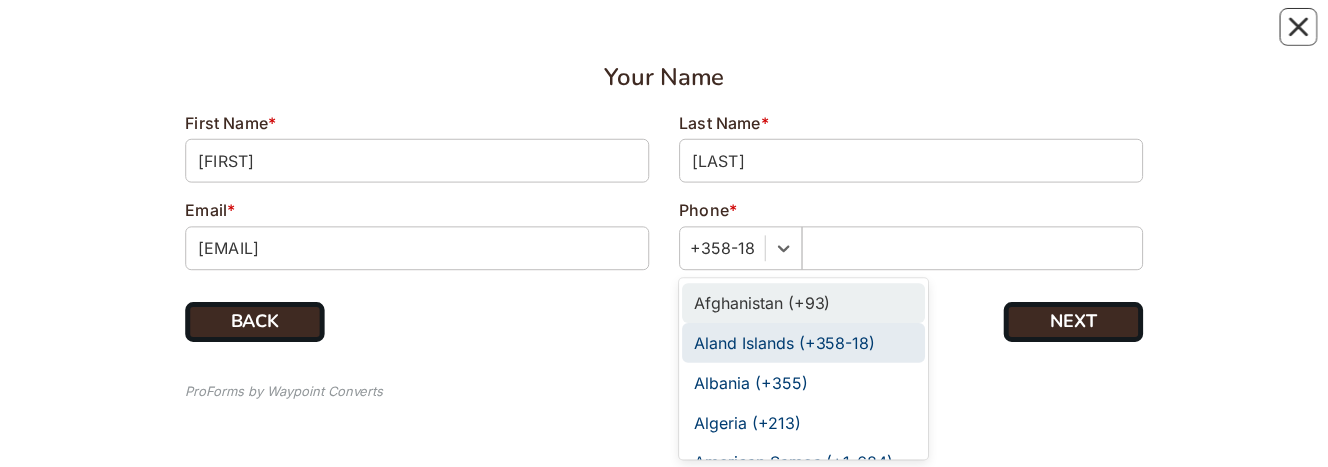 scroll, scrollTop: 152, scrollLeft: 0, axis: vertical 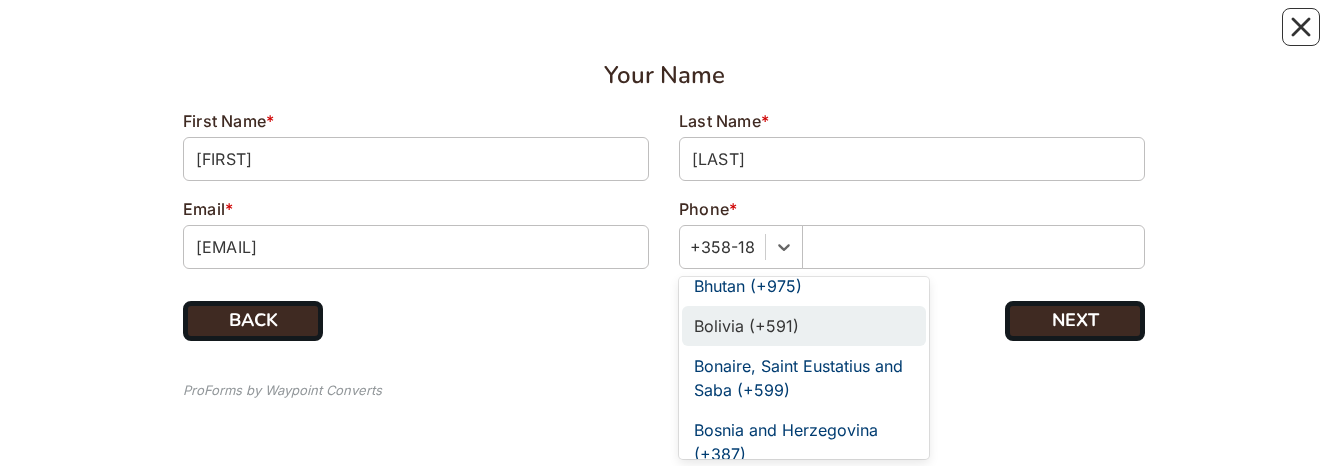 drag, startPoint x: 697, startPoint y: 341, endPoint x: 672, endPoint y: 363, distance: 33.30165 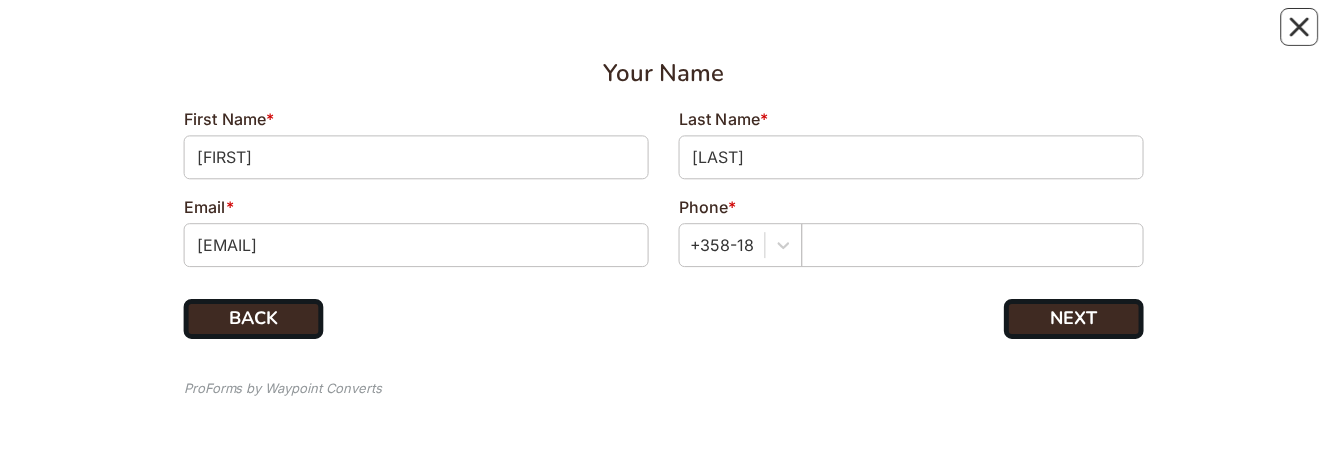 scroll, scrollTop: 154, scrollLeft: 0, axis: vertical 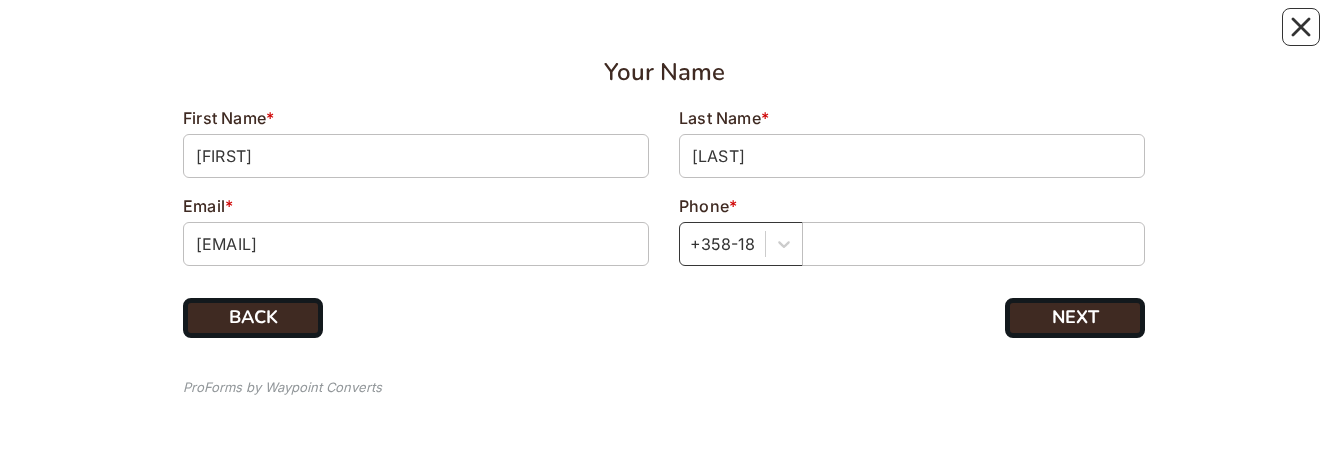 click on "+358-18" at bounding box center [722, 244] 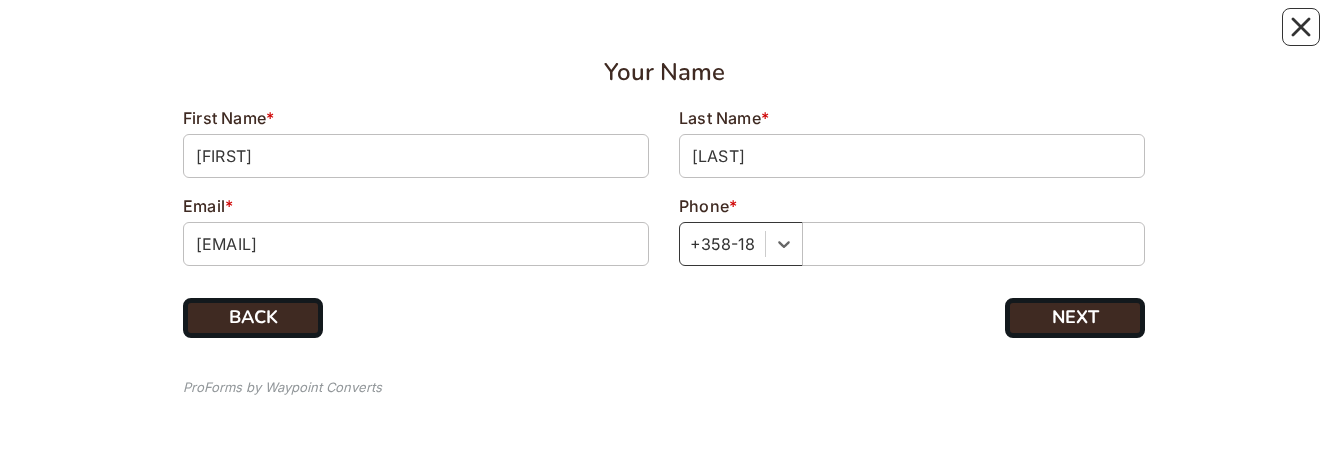click on "+358-18" at bounding box center [722, 244] 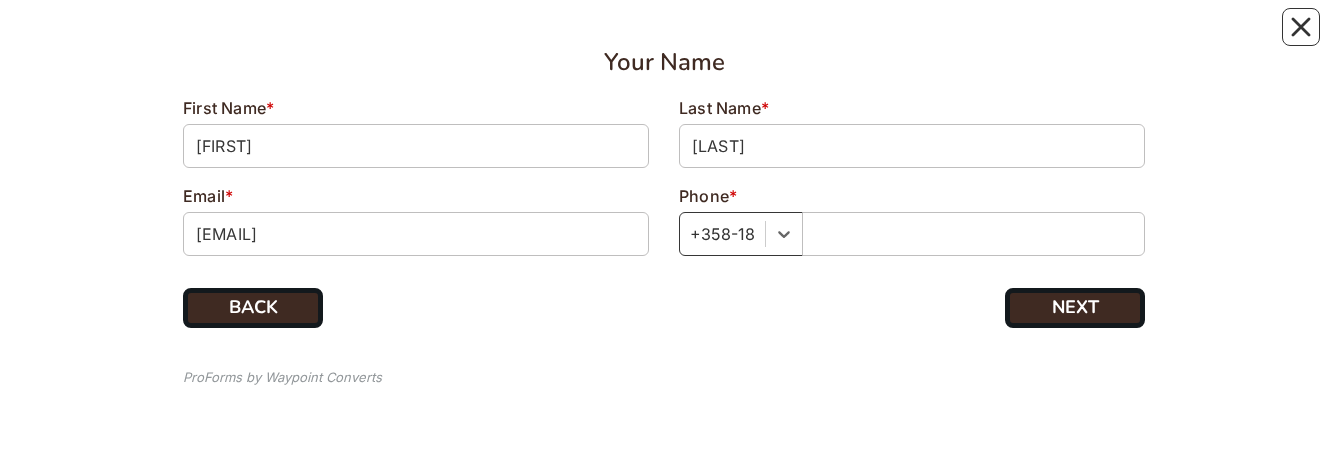 click at bounding box center (722, 234) 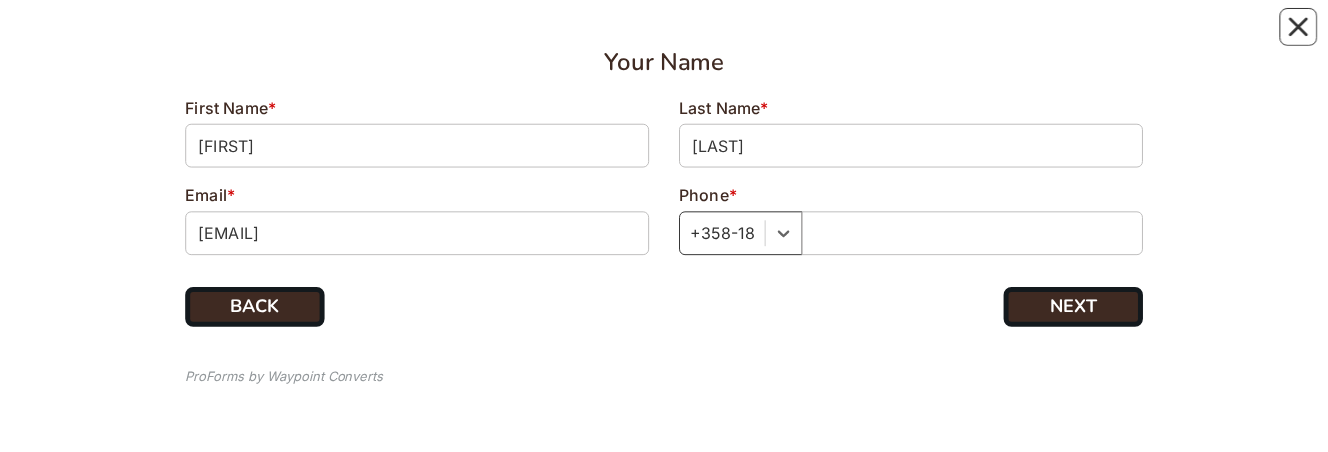 scroll, scrollTop: 167, scrollLeft: 0, axis: vertical 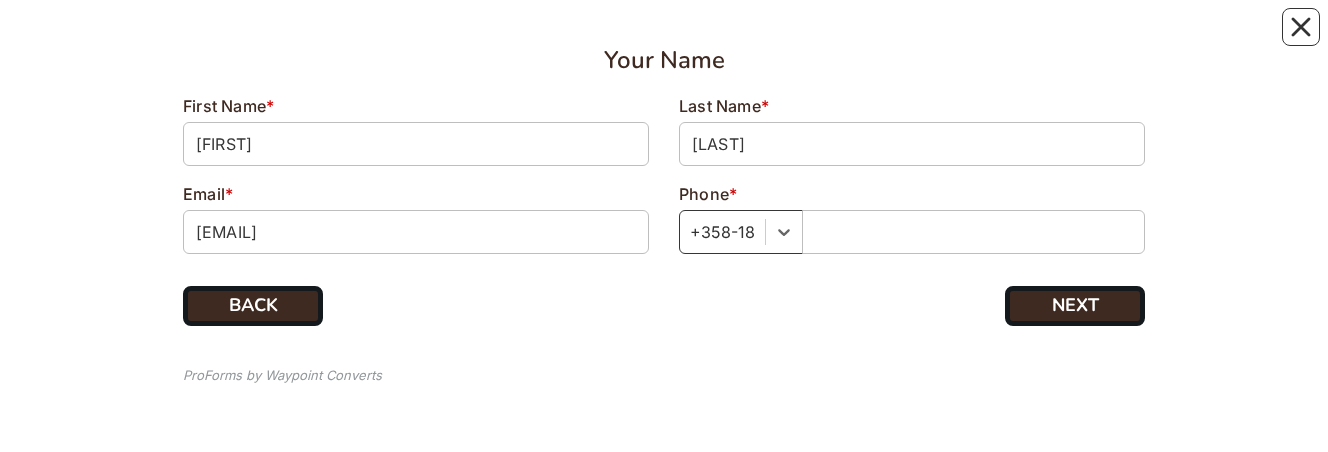 click at bounding box center [722, 232] 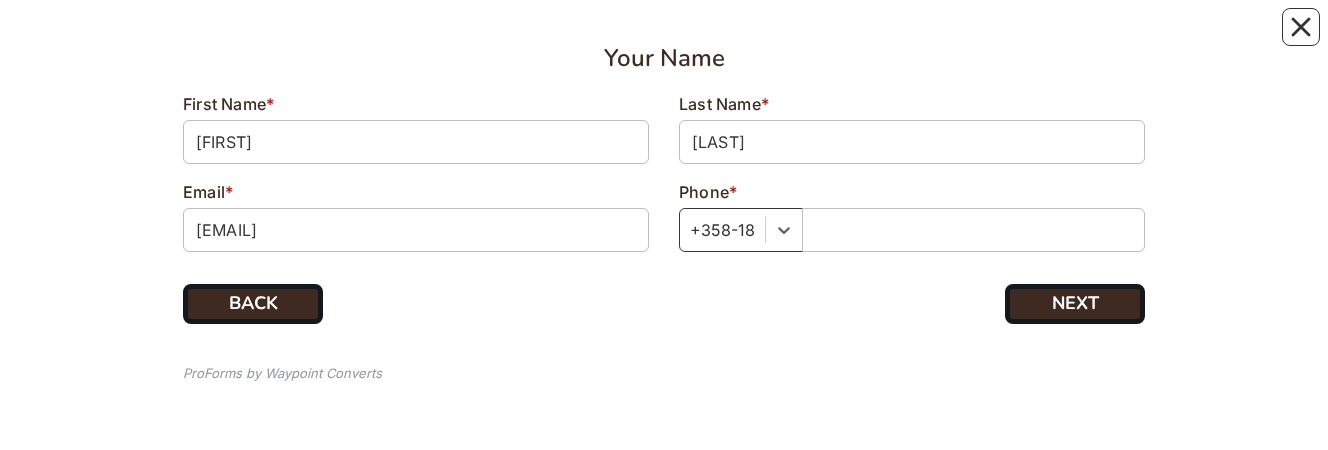 click at bounding box center (722, 230) 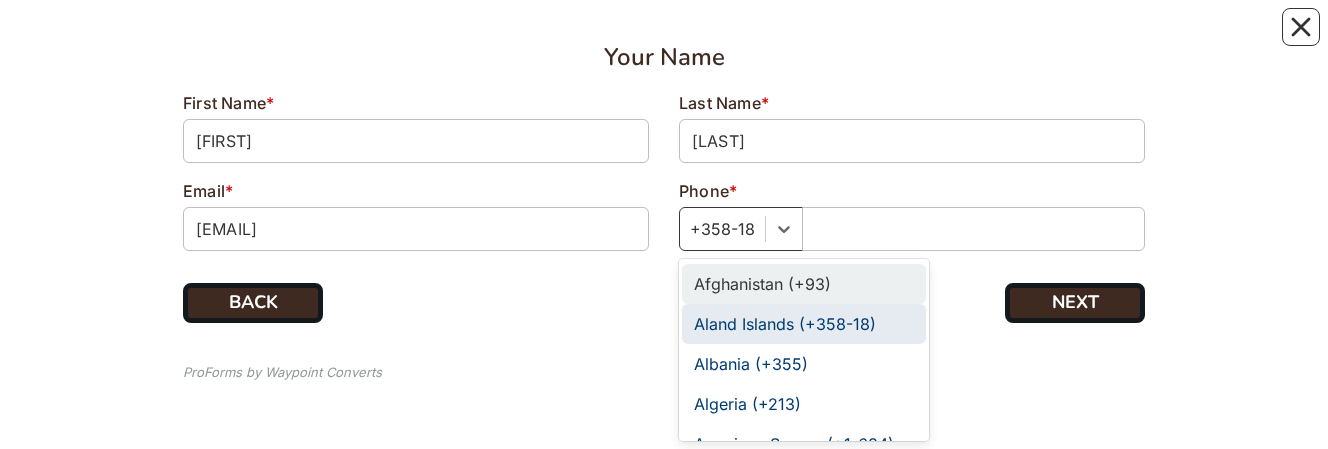 drag, startPoint x: 720, startPoint y: 231, endPoint x: 744, endPoint y: 230, distance: 24.020824 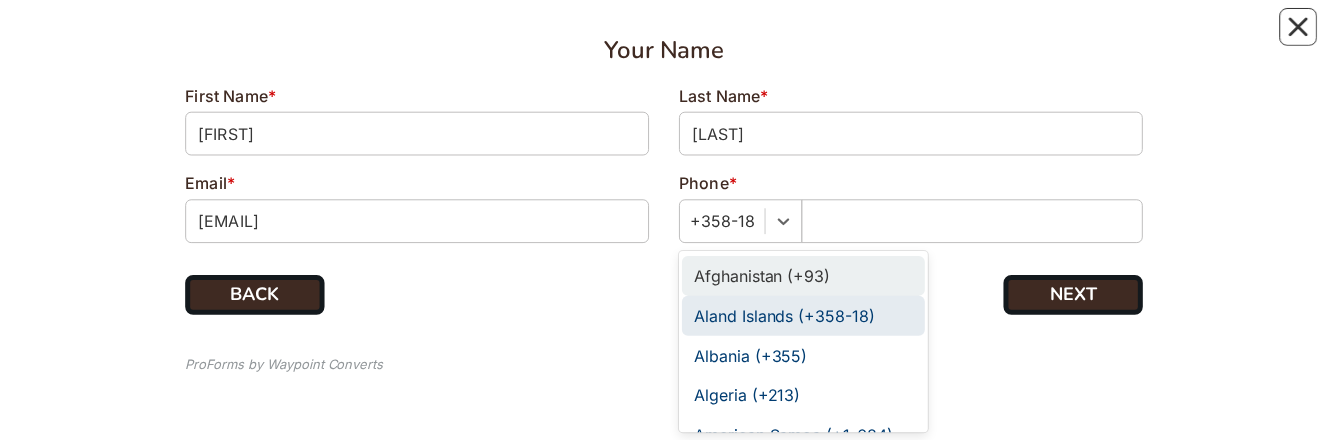 scroll, scrollTop: 179, scrollLeft: 0, axis: vertical 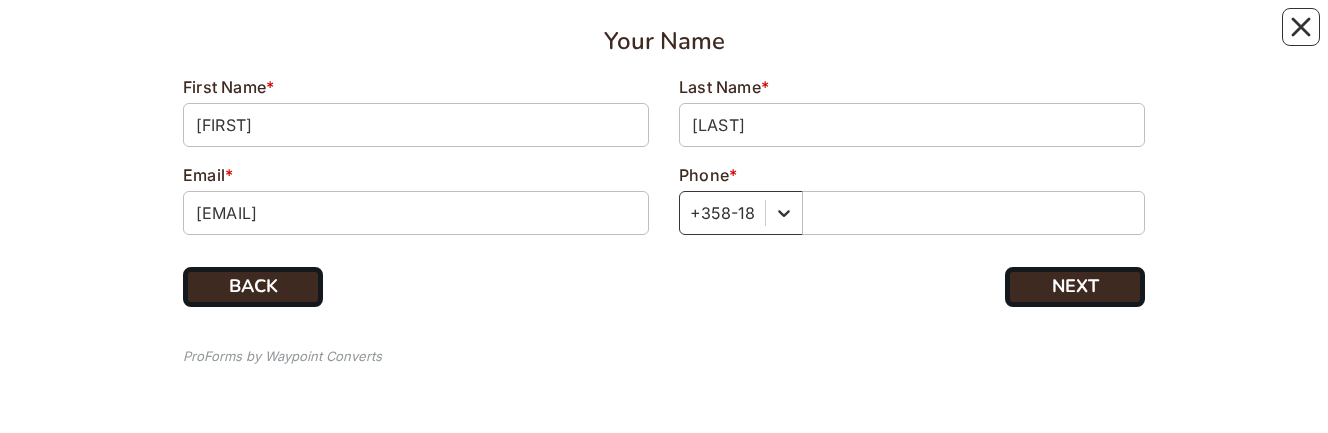 click 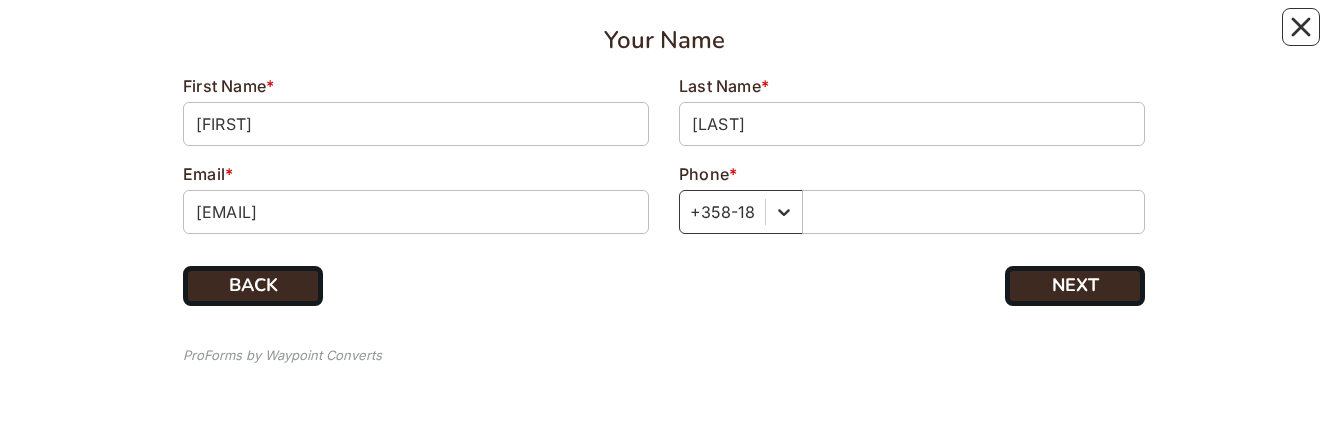 click 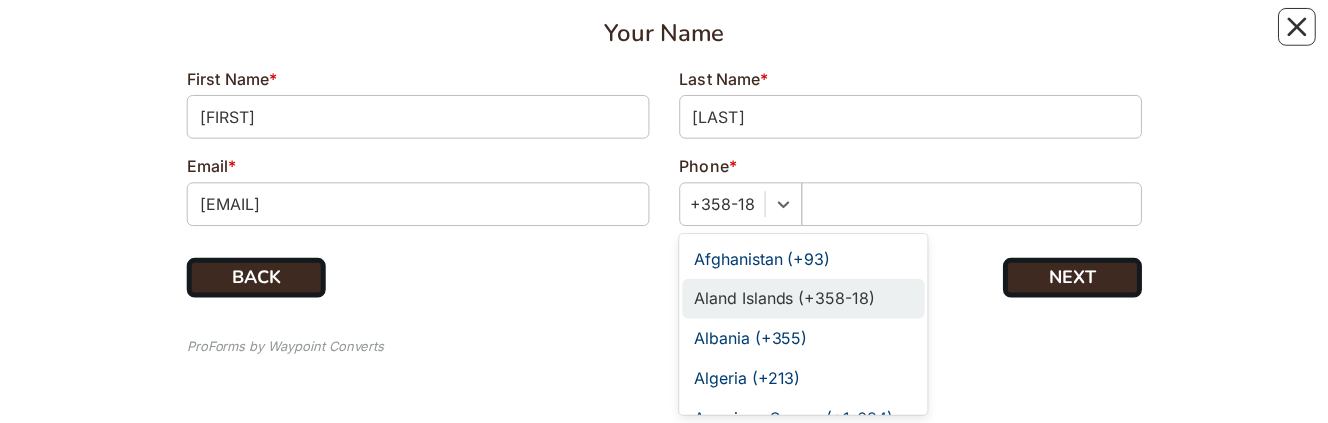 scroll, scrollTop: 195, scrollLeft: 0, axis: vertical 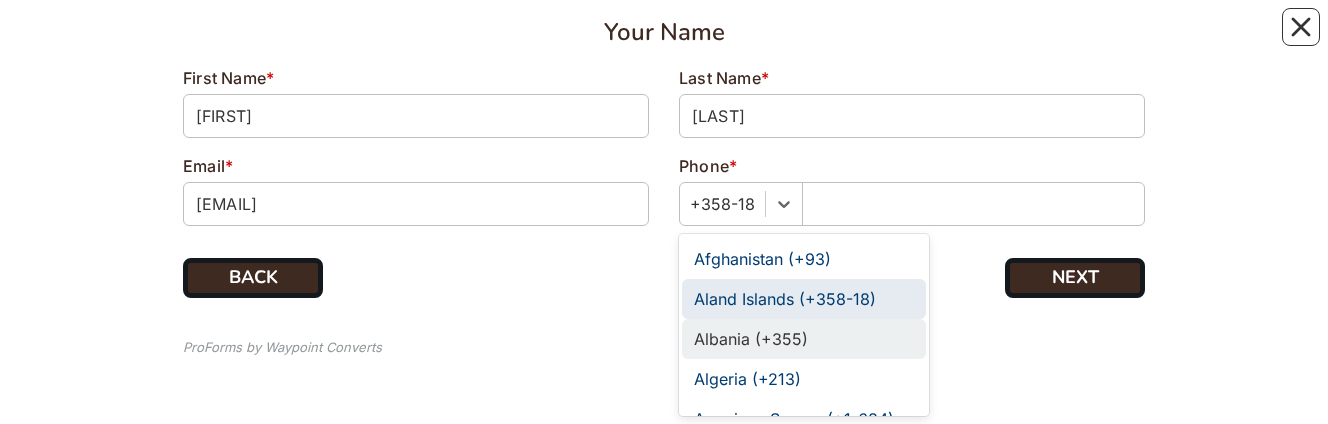 click on "Your Name First Name * [FIRST] Last Name * [LAST] Email * [EMAIL] Phone * option Albania (+355) focused, 3 of 245. 245 results available. Use Up and Down to choose options, press Enter to select the currently focused option, press Escape to exit the menu, press Tab to select the option and exit the menu. +358-18 Afghanistan (+93) Aland Islands (+358-18) Albania (+355) Algeria (+213) American Samoa (+1-684) Andorra (+376) Angola (+244) Anguilla (+1-264) Antigua and Barbuda (+1-268) Argentina (+54) Armenia (+374) Aruba (+297) Australia (+61) Austria (+43) Azerbaijan (+994) Bahamas (+1-242) Bahrain (+973) Bangladesh (+880) Barbados (+1-246) Belarus (+375) Belgium (+32) Belize (+501) Benin (+229) Bermuda (+1-441) Bhutan (+975) Bolivia (+591) Bonaire, Saint Eustatius and Saba  (+599) Bosnia and Herzegovina (+387) Botswana (+267) Brazil (+55) British Indian Ocean Territory (+246) British Virgin Islands (+1-284) Brunei (+673) Bulgaria (+359) Burkina Faso (+226) Burundi (+257) Cambodia (+855) Canada (+1)" at bounding box center (664, 114) 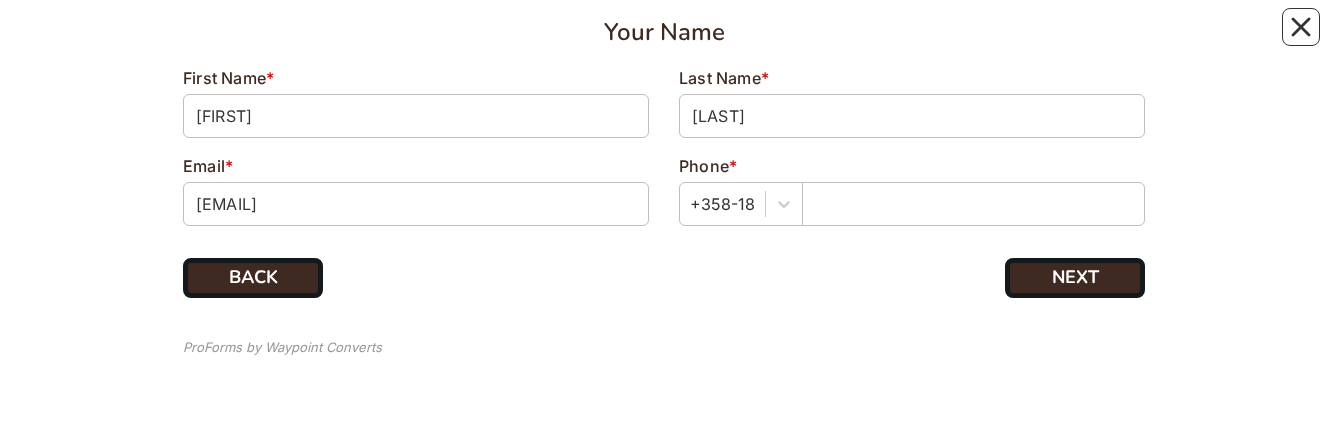 click on "Your Name First Name * [FIRST] Last Name * [LAST] Email * [EMAIL] Phone * +358-18 BACK NEXT
ProForms by Waypoint Converts" at bounding box center [664, 114] 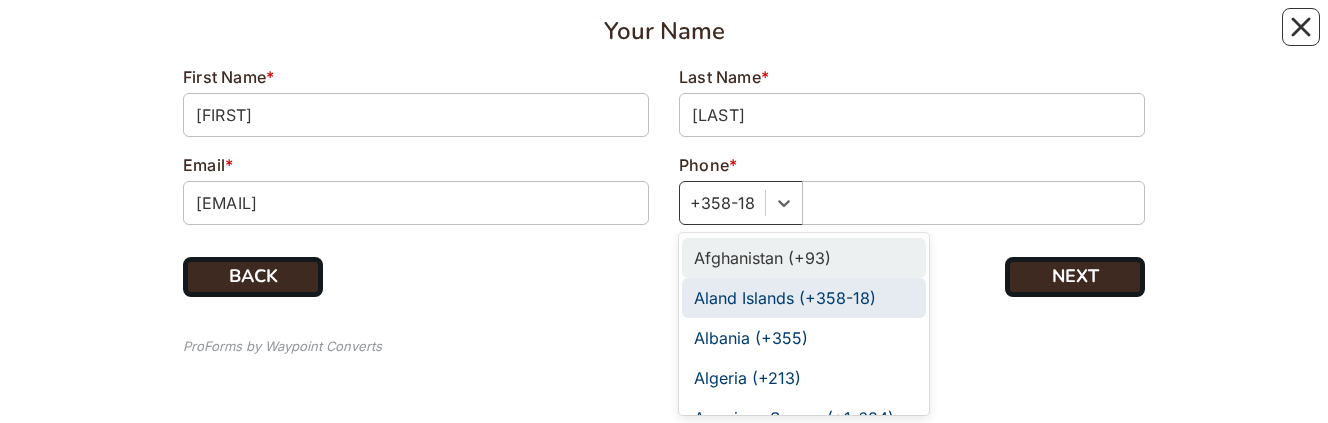 drag, startPoint x: 778, startPoint y: 214, endPoint x: 760, endPoint y: 202, distance: 21.633308 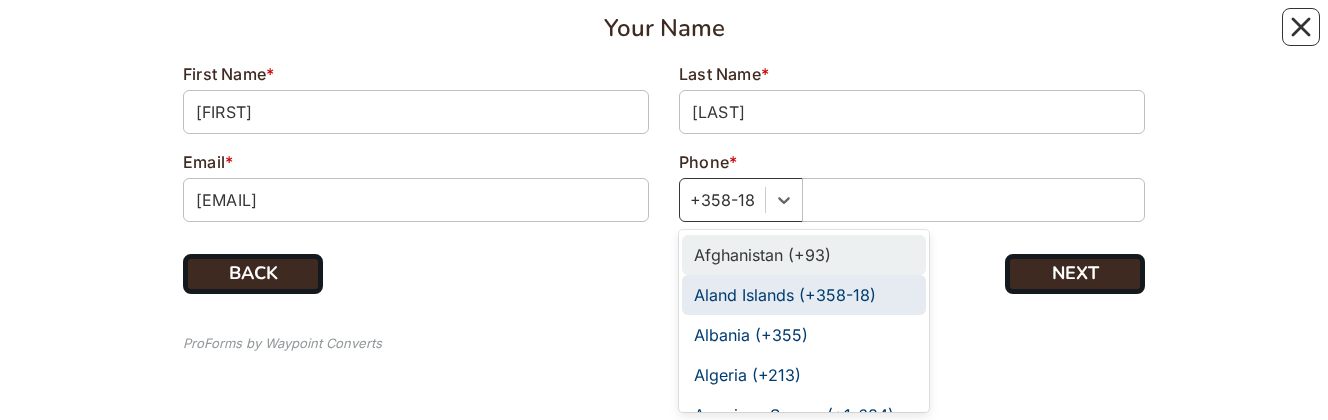 click at bounding box center [722, 200] 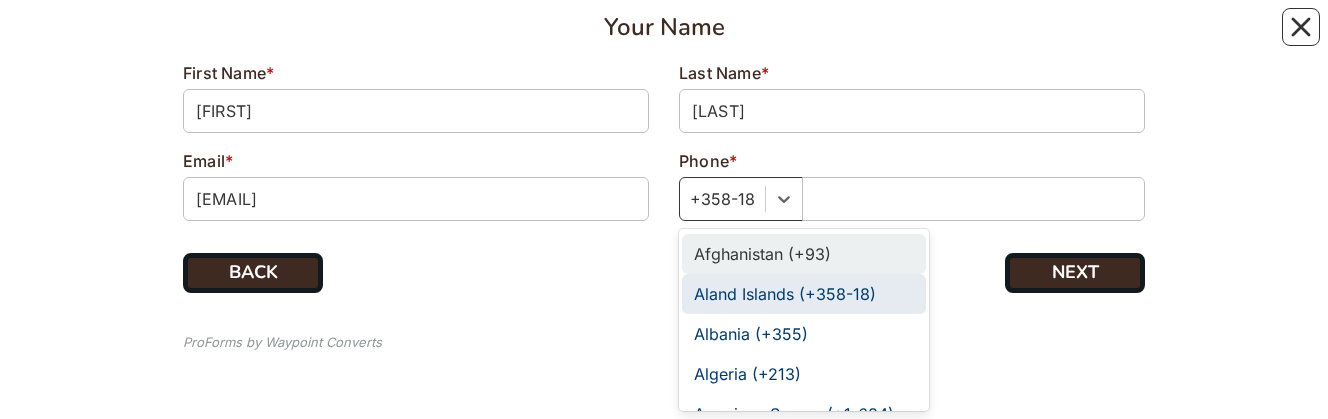 click at bounding box center [722, 199] 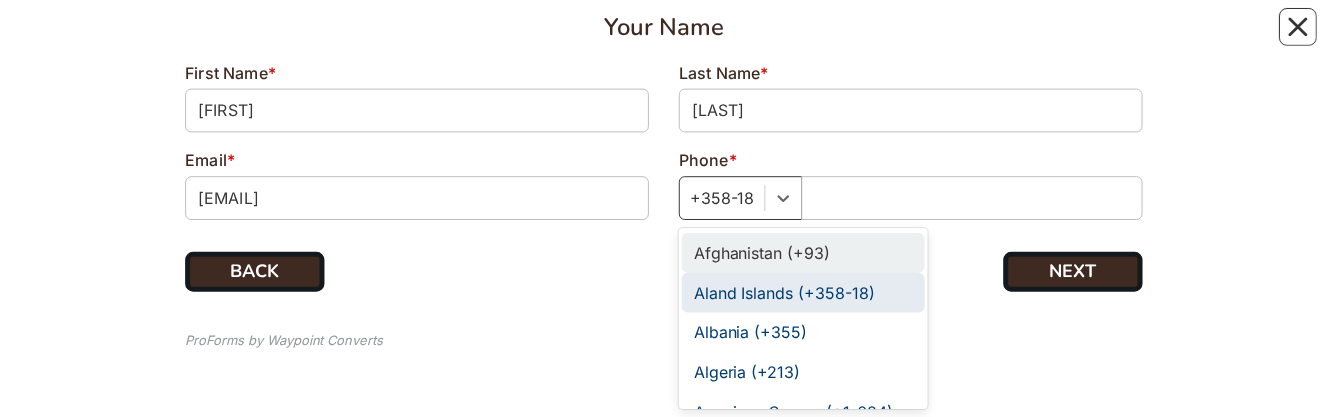scroll, scrollTop: 202, scrollLeft: 0, axis: vertical 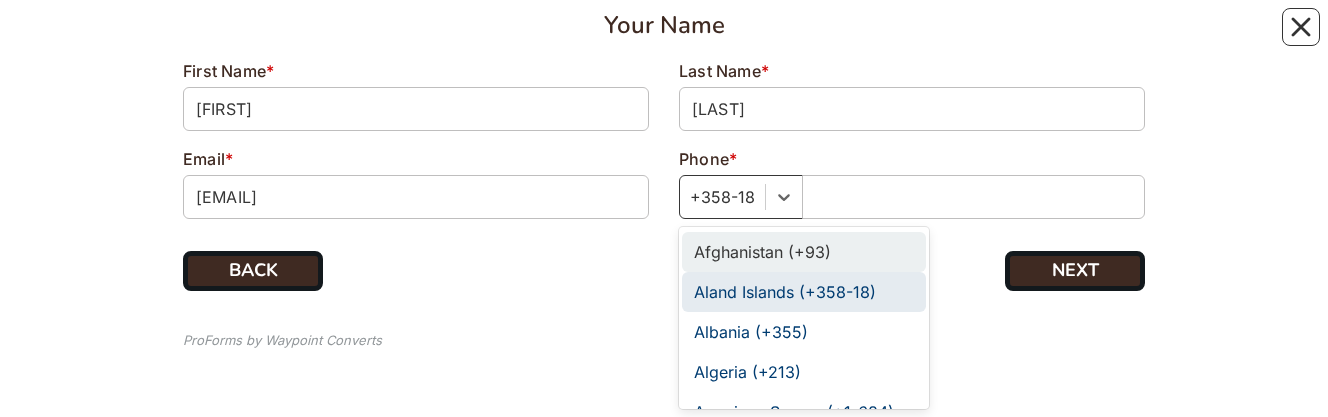 click on "+358-18" at bounding box center [722, 197] 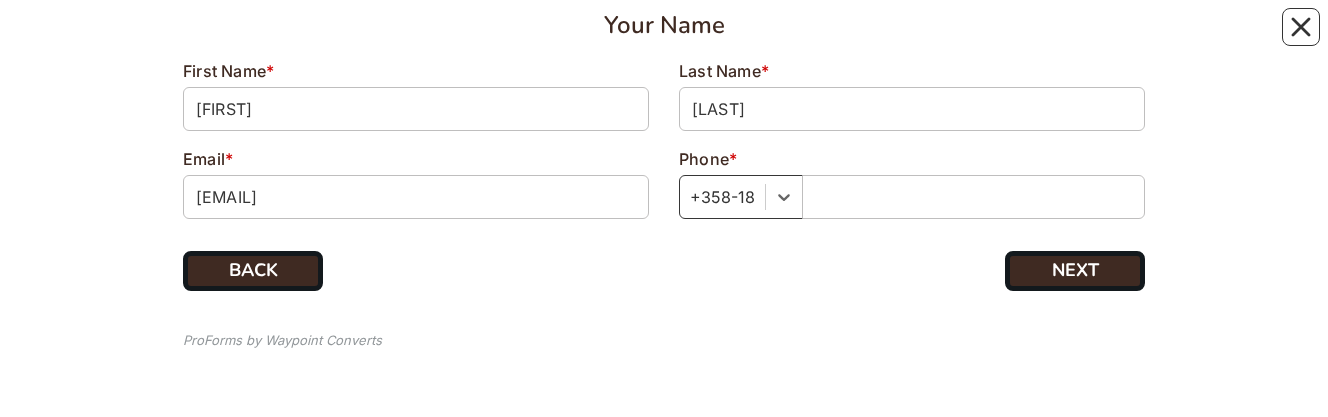 click on "+358-18" at bounding box center (722, 197) 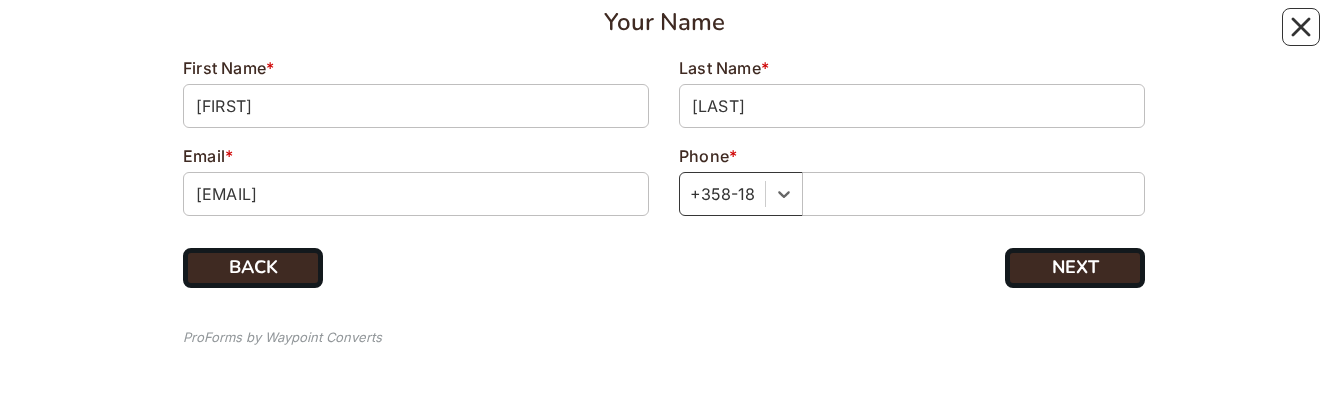 click at bounding box center (722, 194) 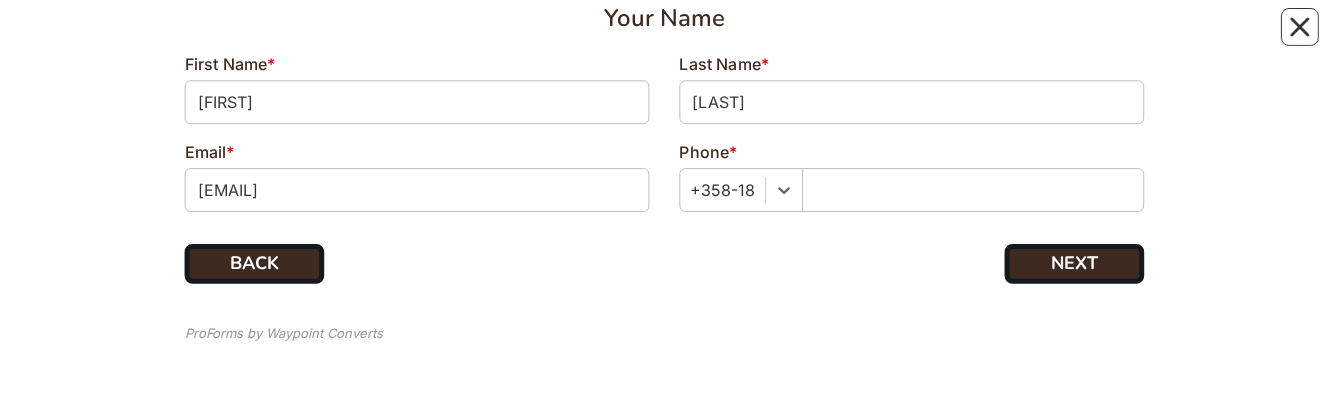 scroll, scrollTop: 210, scrollLeft: 0, axis: vertical 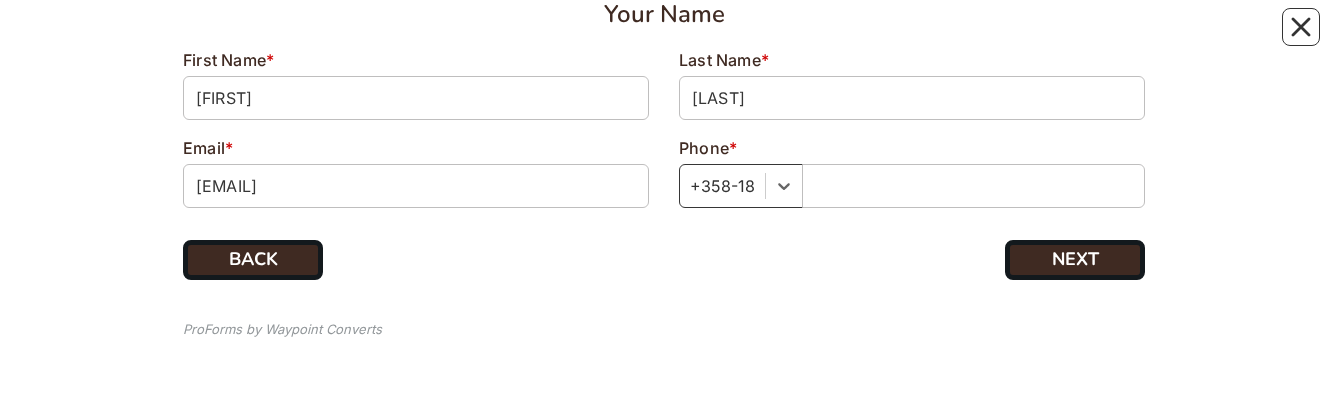 click on "+358-18" at bounding box center (722, 186) 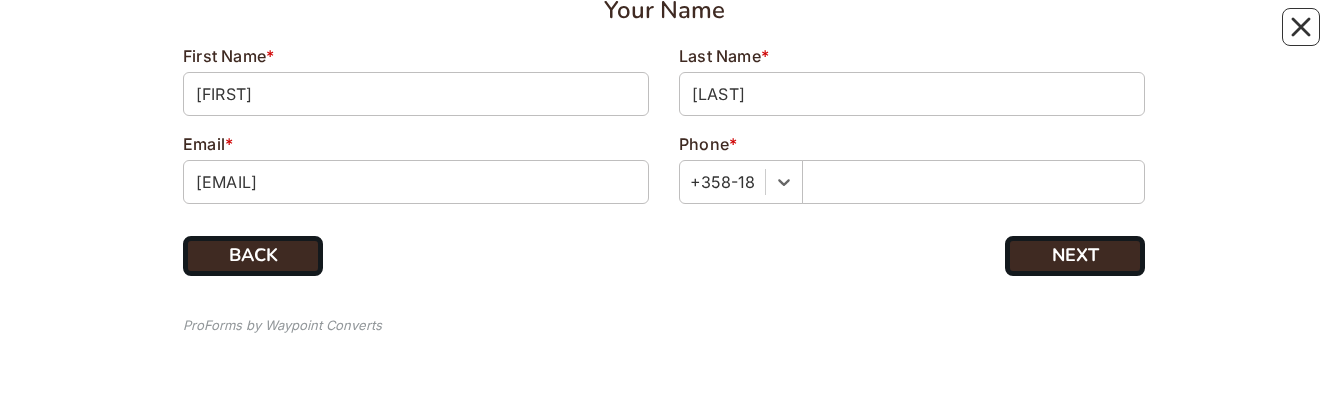 drag, startPoint x: 754, startPoint y: 185, endPoint x: 658, endPoint y: 173, distance: 96.74709 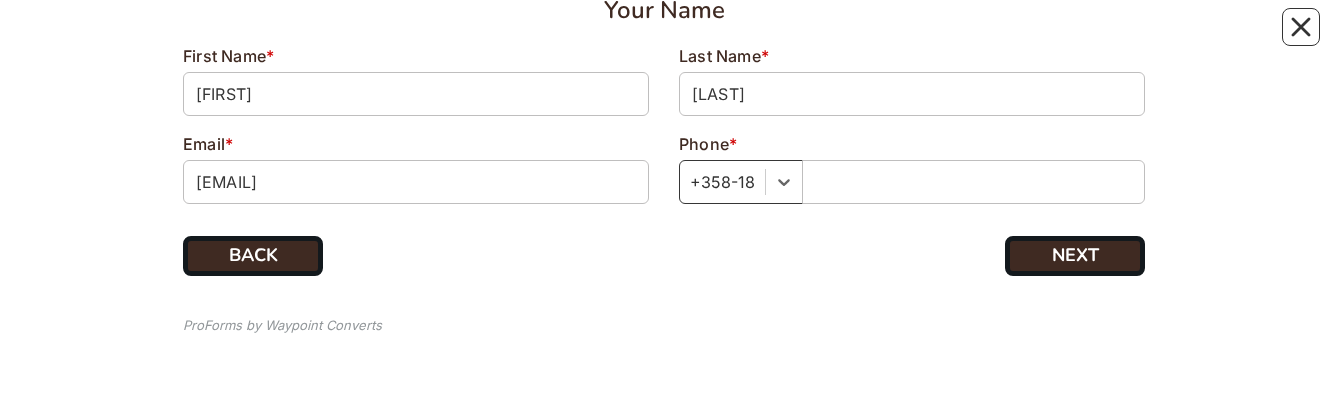 click on "First Name * [FIRST] Last Name * [LAST] Email * [EMAIL] Phone *   Select is focused ,type to refine list, press Down to open the menu,  +358-18" at bounding box center [664, 132] 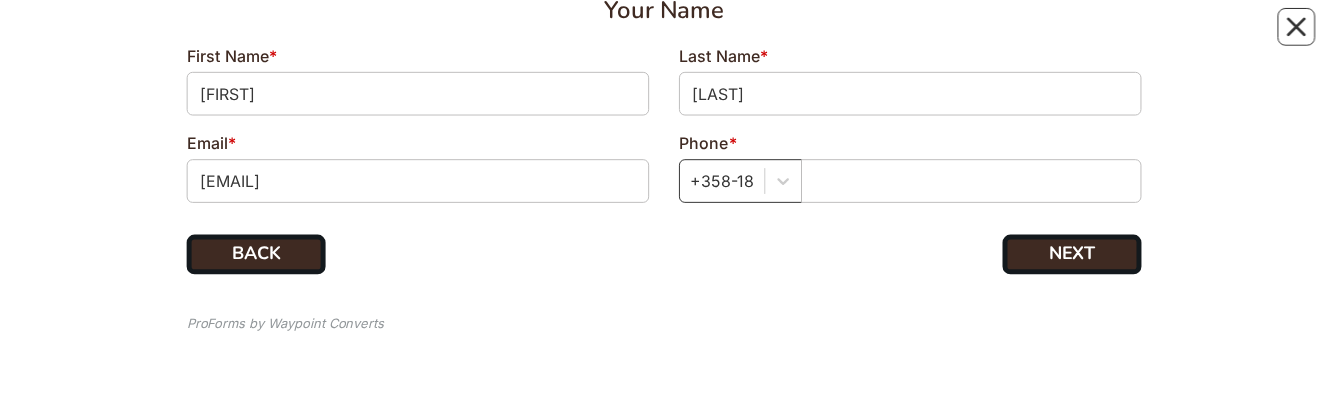 scroll, scrollTop: 219, scrollLeft: 0, axis: vertical 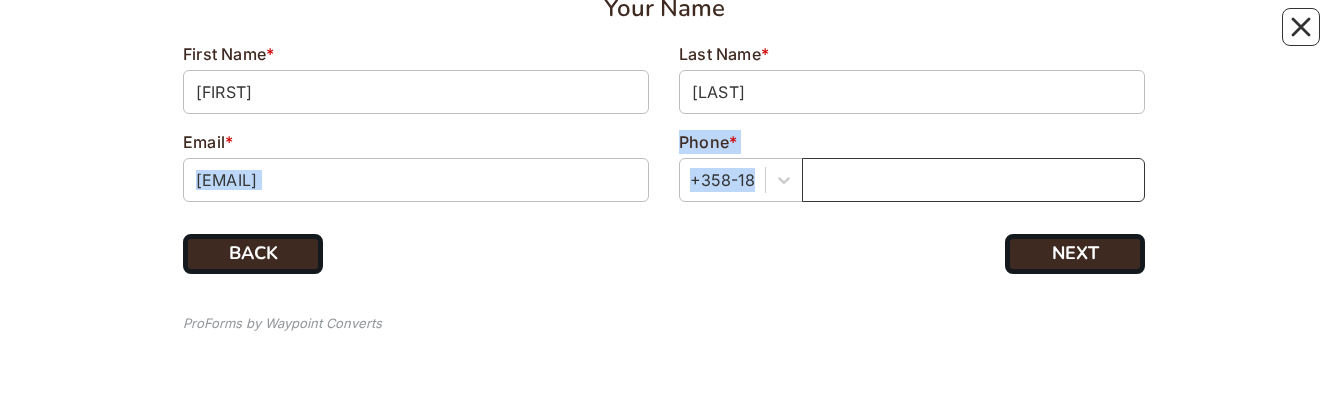 click at bounding box center (973, 180) 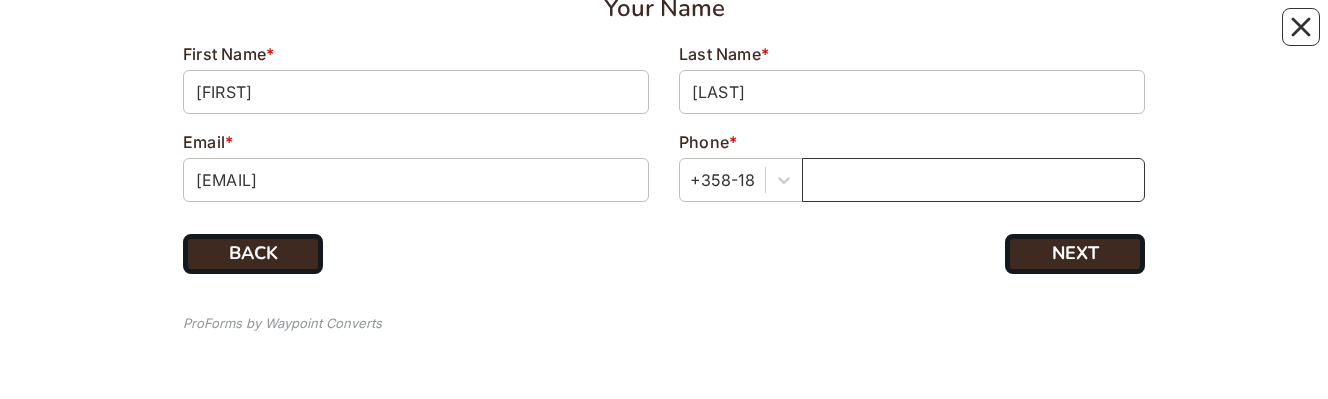 click at bounding box center [973, 180] 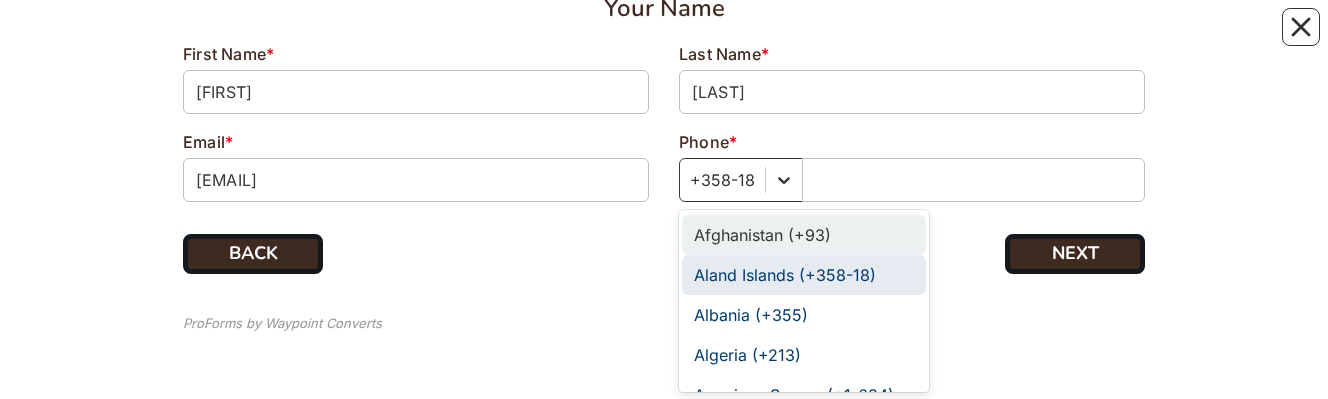 click 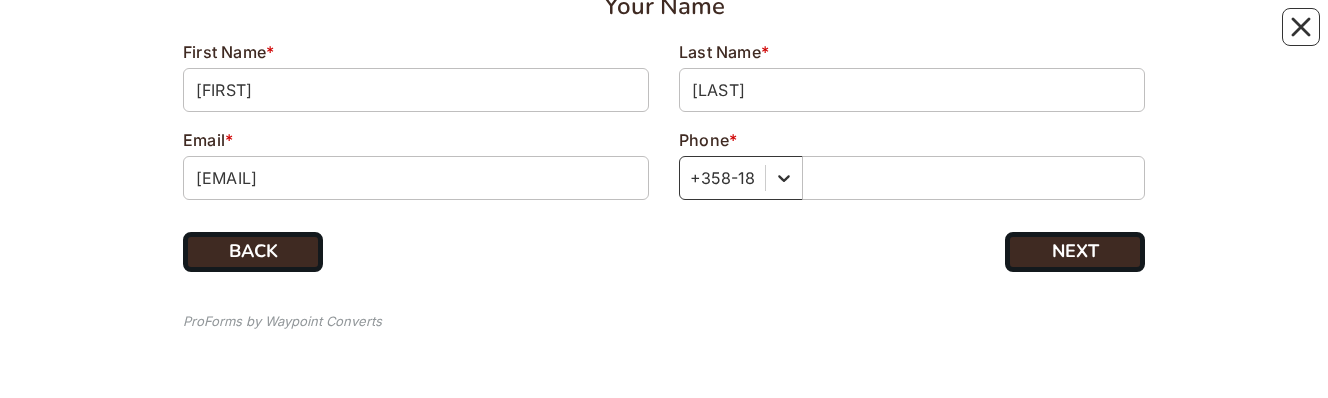 click 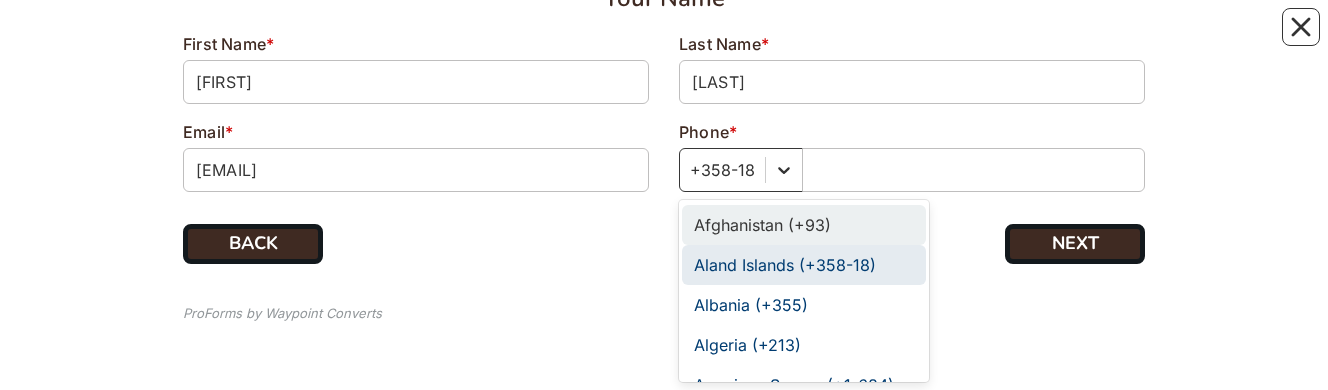 click 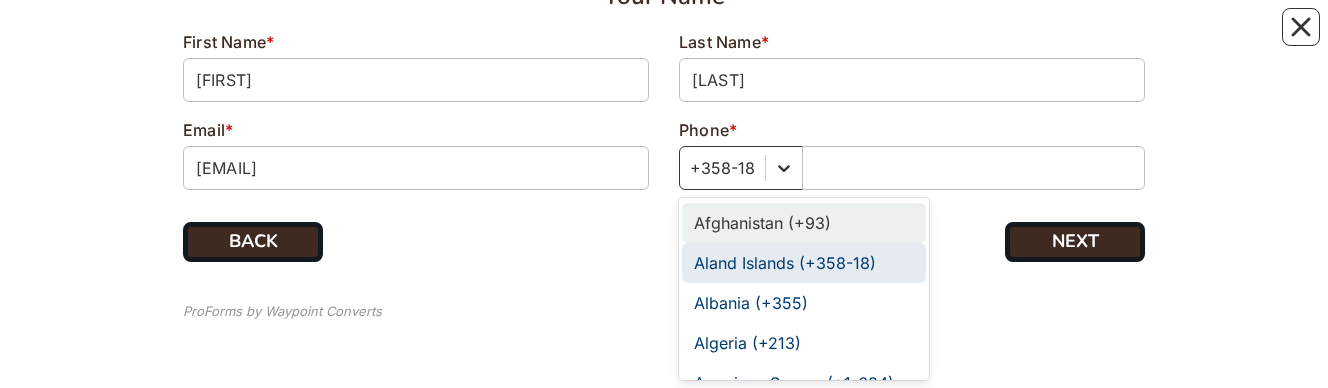 click 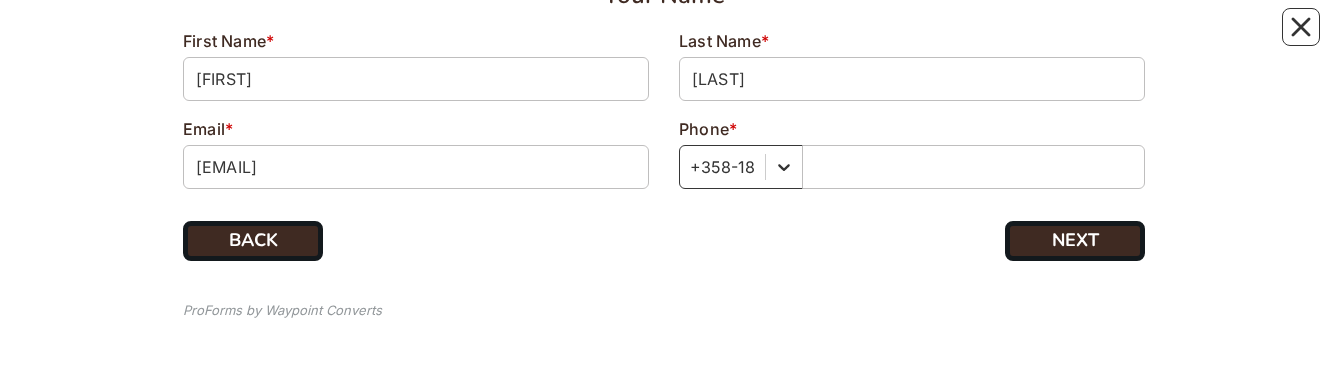 click 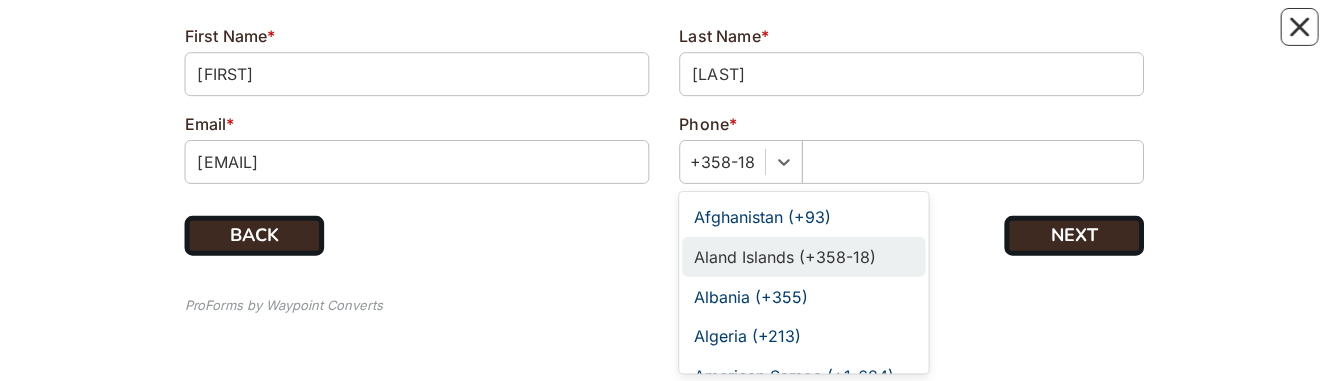 scroll, scrollTop: 238, scrollLeft: 0, axis: vertical 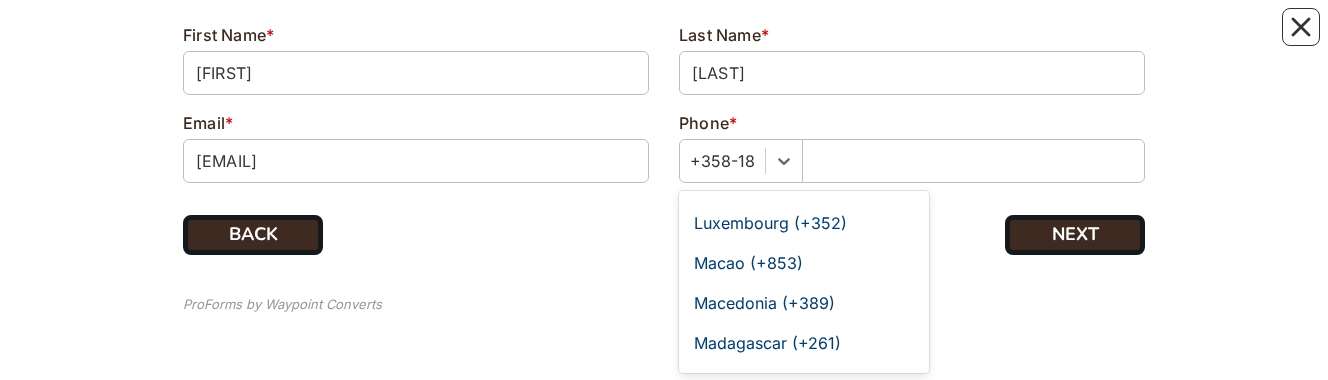 click on "Your Name First Name * [FIRST] Last Name * [LAST] Email * [EMAIL] Phone * option Aland Islands (+358-18) focused, 2 of 245. 245 results available. Use Up and Down to choose options, press Enter to select the currently focused option, press Escape to exit the menu, press Tab to select the option and exit the menu. +358-18 Afghanistan (+93) Aland Islands (+358-18) Albania (+355) Algeria (+213) American Samoa (+1-684) Andorra (+376) Angola (+244) Anguilla (+1-264) Antigua and Barbuda (+1-268) Argentina (+54) Armenia (+374) Aruba (+297) Australia (+61) Austria (+43) Azerbaijan (+994) Bahamas (+1-242) Bahrain (+973) Bangladesh (+880) Barbados (+1-246) Belarus (+375) Belgium (+32) Belize (+501) Benin (+229) Bermuda (+1-441) Bhutan (+975) Bolivia (+591) Bonaire, Saint Eustatius and Saba  (+599) Bosnia and Herzegovina (+387) Botswana (+267) Brazil (+55) British Indian Ocean Territory (+246) British Virgin Islands (+1-284) Brunei (+673) Bulgaria (+359) Burkina Faso (+226) Burundi (+257) Cambodia (+855)" at bounding box center (664, 71) 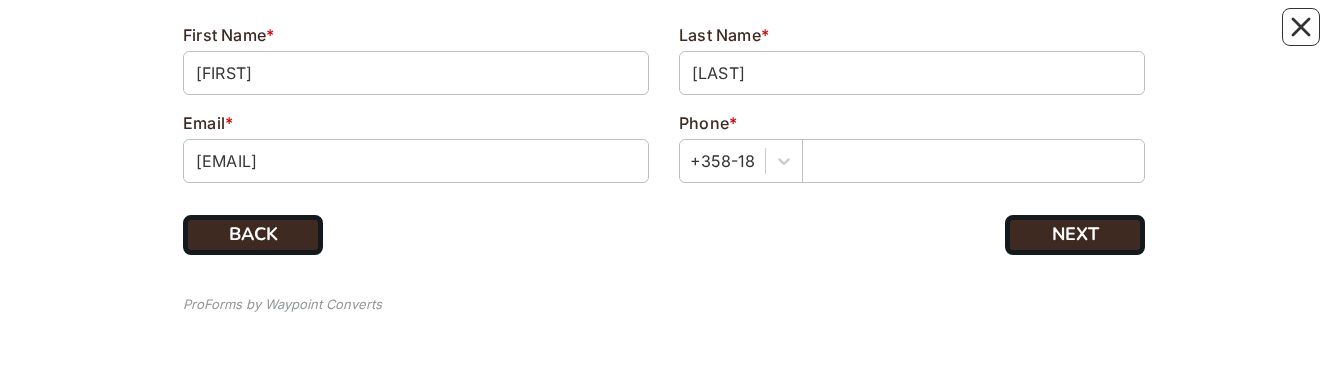 click on "Your Name First Name * [FIRST] Last Name * [LAST] Email * [EMAIL] Phone * +358-18 BACK NEXT
ProForms by Waypoint Converts" at bounding box center [664, 71] 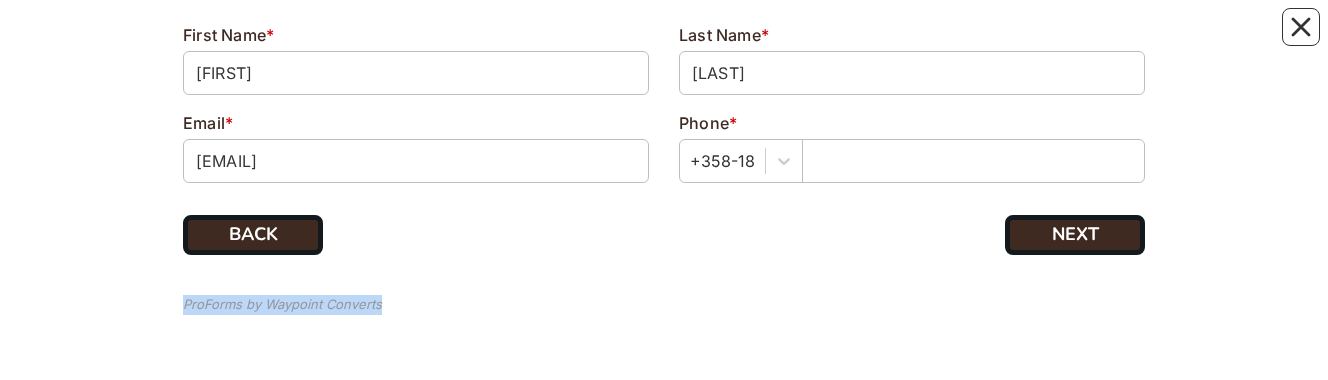 click on "Your Name First Name * [FIRST] Last Name * [LAST] Email * [EMAIL] Phone * +358-18 BACK NEXT
ProForms by Waypoint Converts" at bounding box center [664, 71] 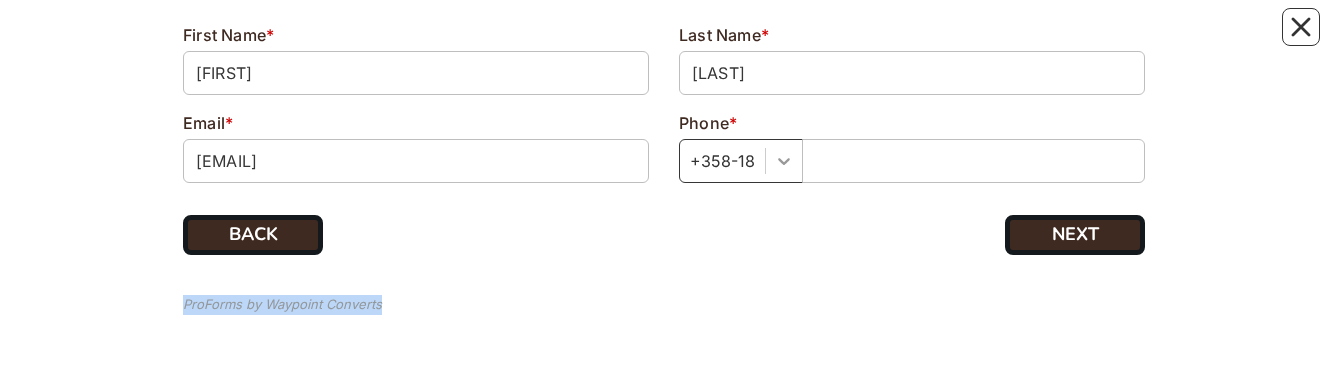 click 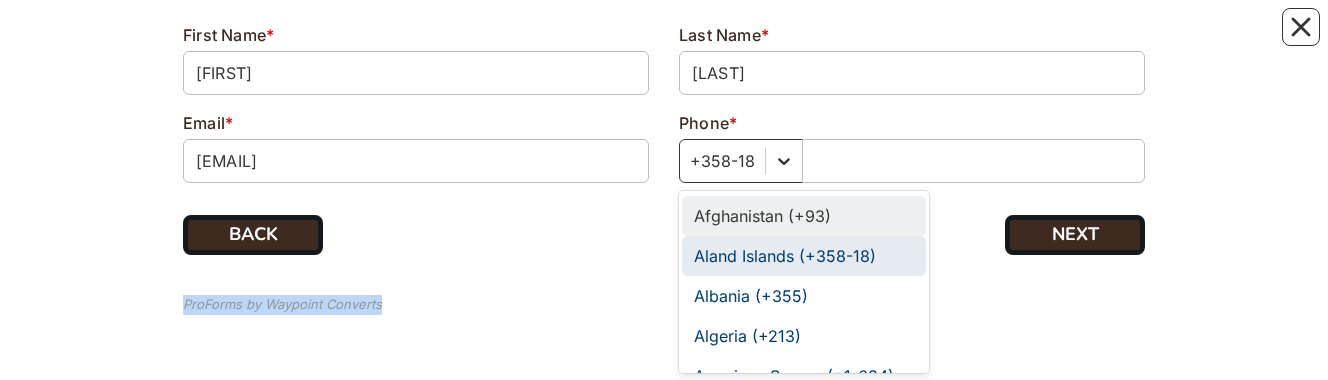 click 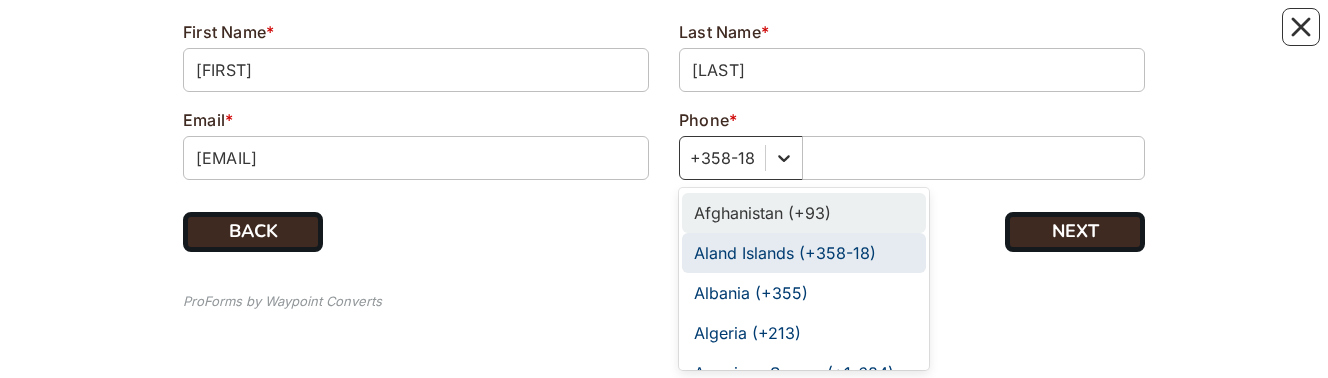 click 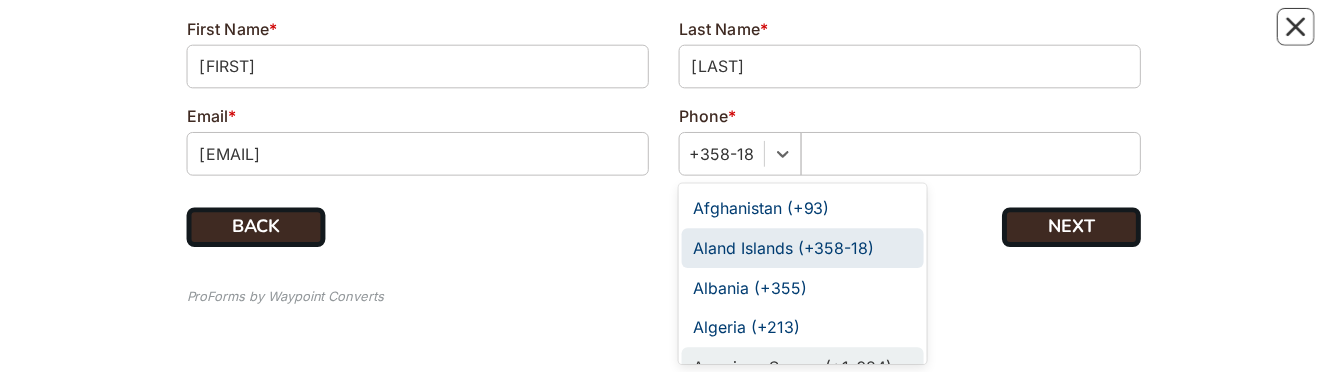 scroll, scrollTop: 246, scrollLeft: 0, axis: vertical 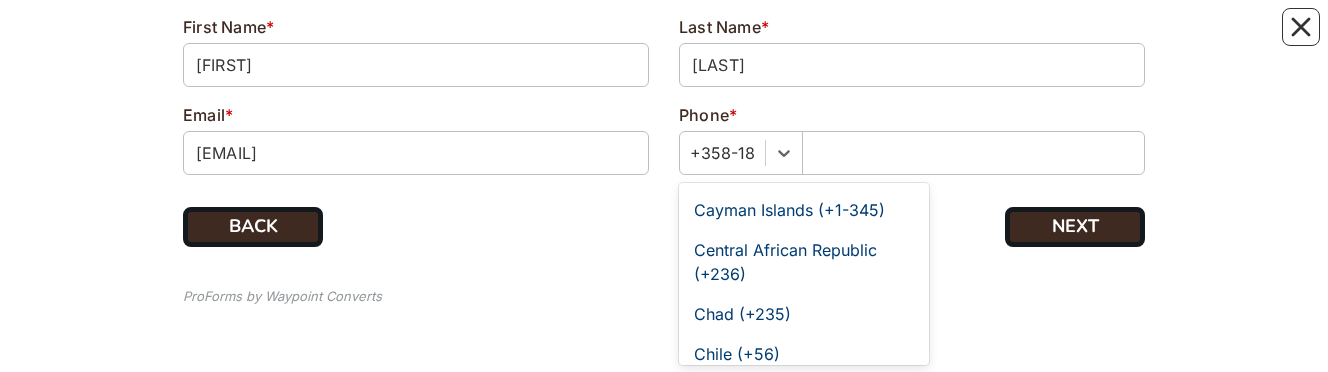 click on "Your Name First Name * [FIRST] Last Name * [LAST] Email * [EMAIL] Phone * option American Samoa (+1-684) focused, 5 of 245. 245 results available. Use Up and Down to choose options, press Enter to select the currently focused option, press Escape to exit the menu, press Tab to select the option and exit the menu. +358-18 Afghanistan (+93) Aland Islands (+358-18) Albania (+355) Algeria (+213) American Samoa (+1-684) Andorra (+376) Angola (+244) Anguilla (+1-264) Antigua and Barbuda (+1-268) Argentina (+54) Armenia (+374) Aruba (+297) Australia (+61) Austria (+43) Azerbaijan (+994) Bahamas (+1-242) Bahrain (+973) Bangladesh (+880) Barbados (+1-246) Belarus (+375) Belgium (+32) Belize (+501) Benin (+229) Bermuda (+1-441) Bhutan (+975) Bolivia (+591) Bonaire, Saint Eustatius and Saba  (+599) Bosnia and Herzegovina (+387) Botswana (+267) Brazil (+55) British Indian Ocean Territory (+246) British Virgin Islands (+1-284) Brunei (+673) Bulgaria (+359) Burkina Faso (+226) Burundi (+257) Cambodia (+855)" at bounding box center [664, 63] 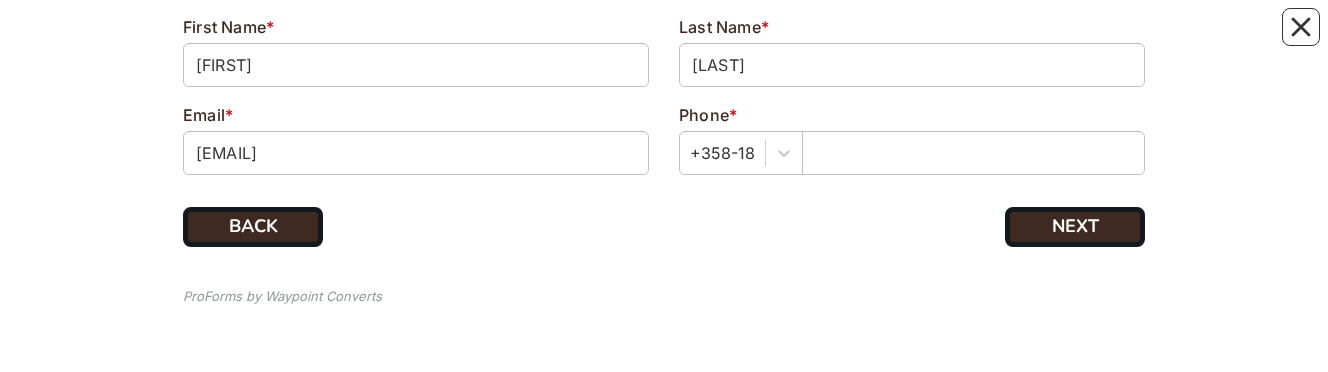 click on "Your Name First Name * [FIRST] Last Name * [LAST] Email * [EMAIL] Phone * +358-18 BACK NEXT
ProForms by Waypoint Converts" at bounding box center [664, 63] 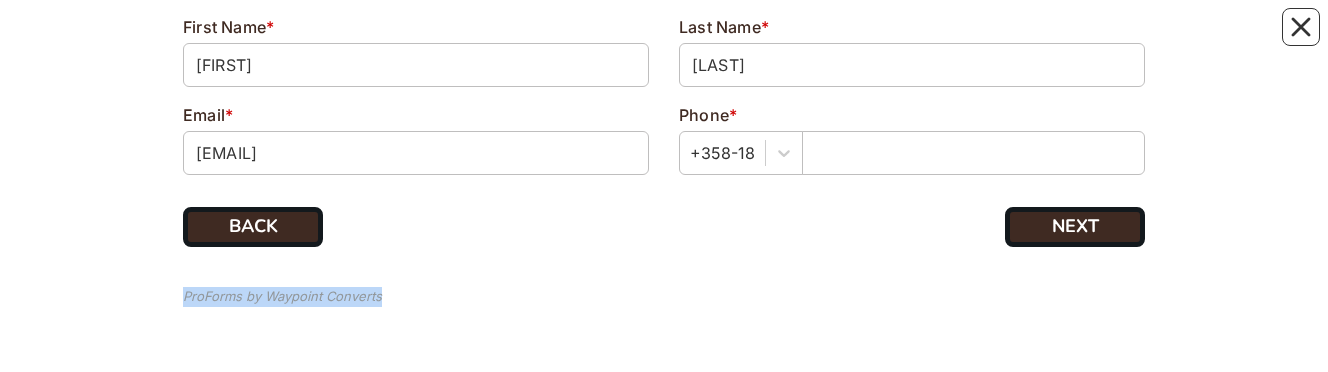 click on "Your Name First Name * [FIRST] Last Name * [LAST] Email * [EMAIL] Phone * +358-18 BACK NEXT
ProForms by Waypoint Converts" at bounding box center (664, 63) 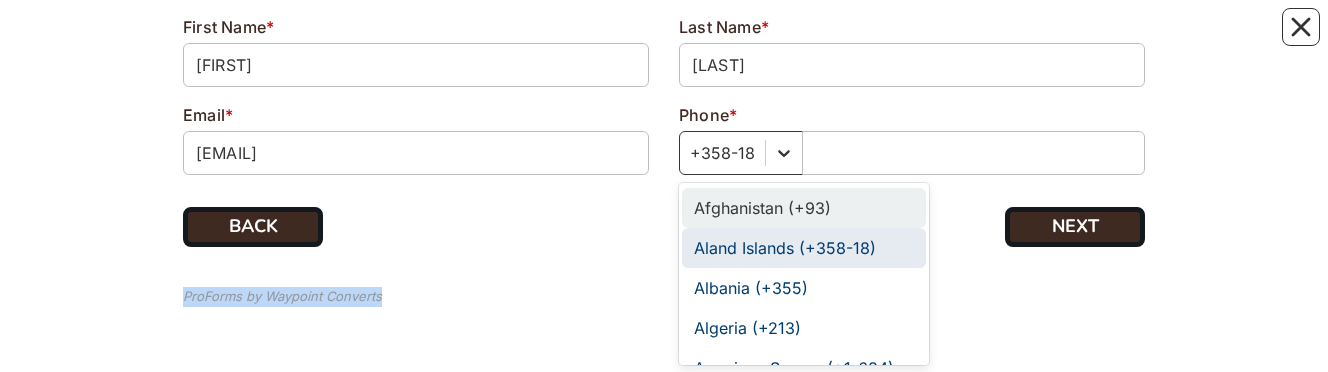 click 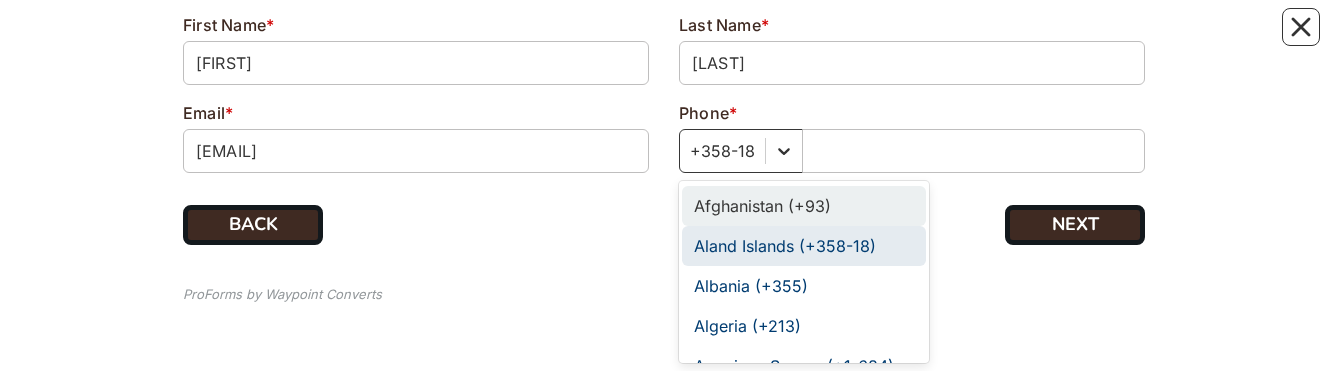 click 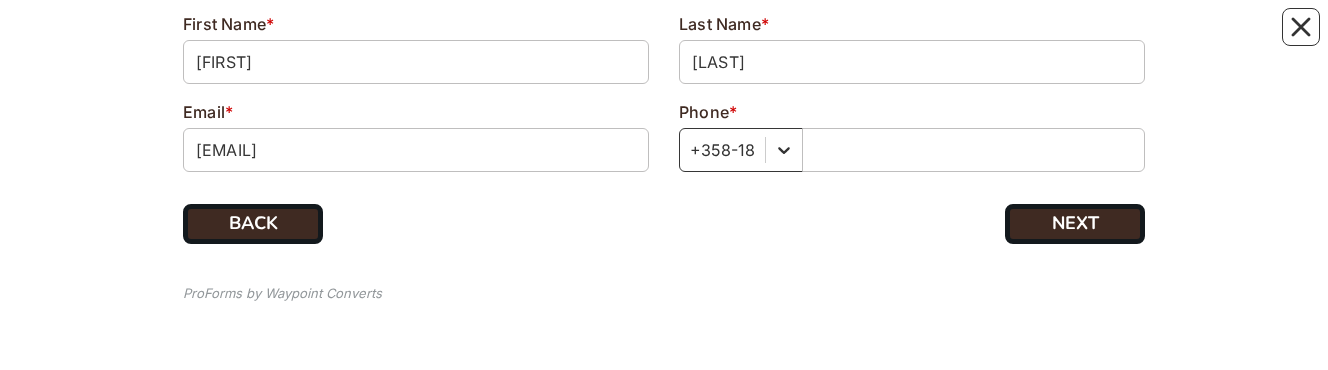 click 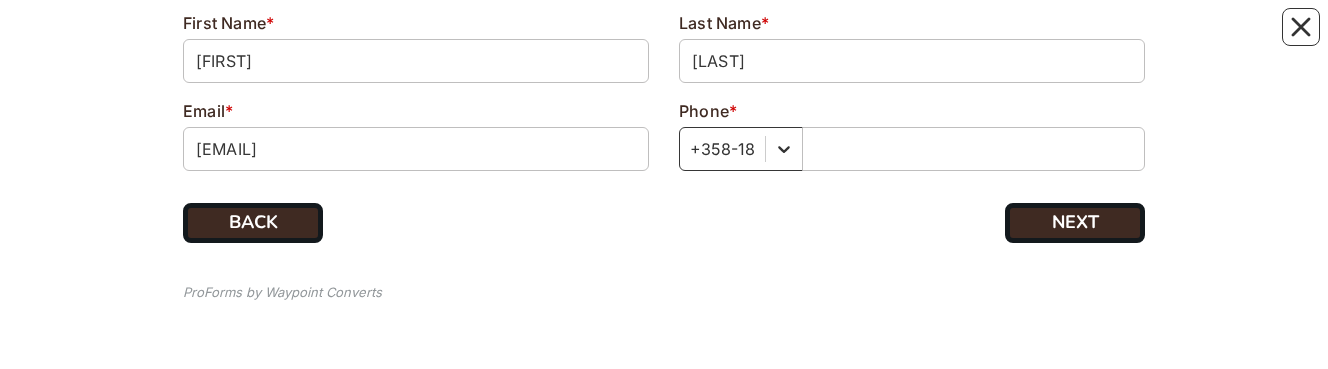click 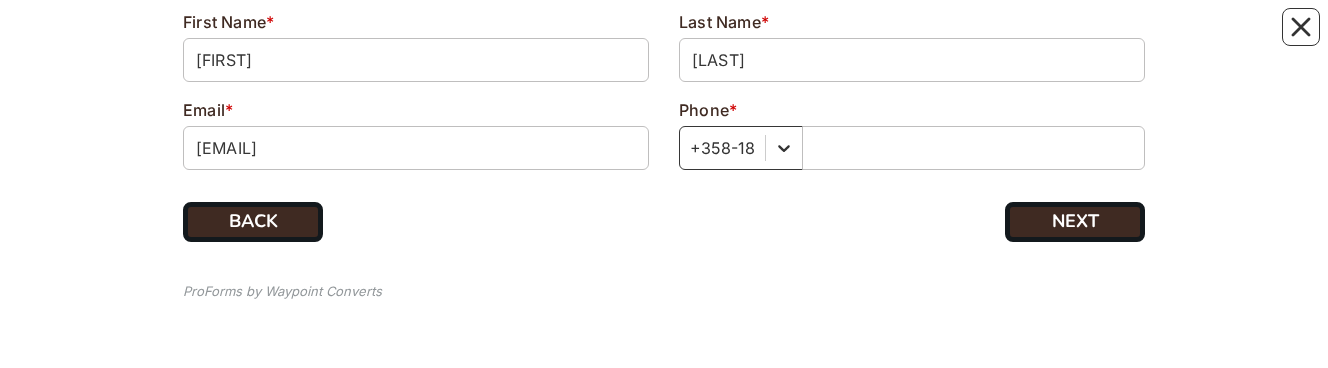 click 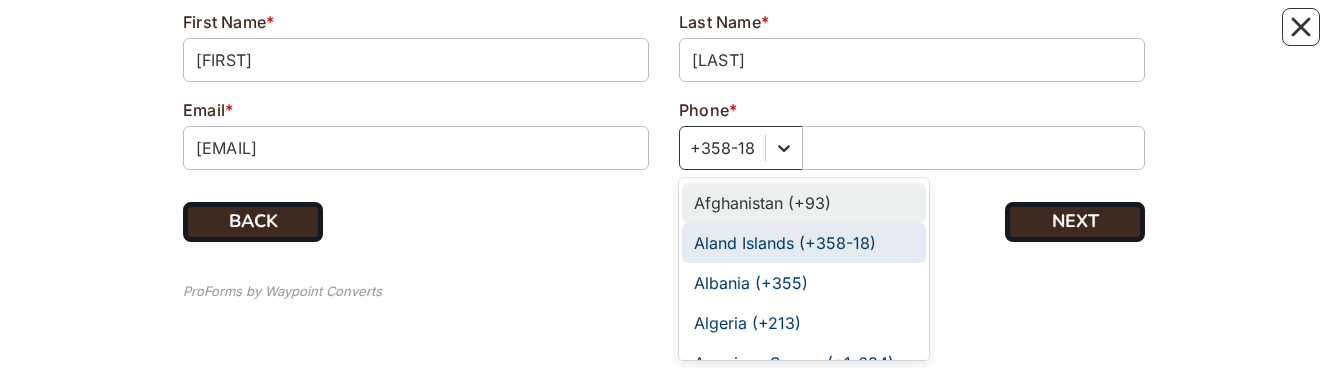 click 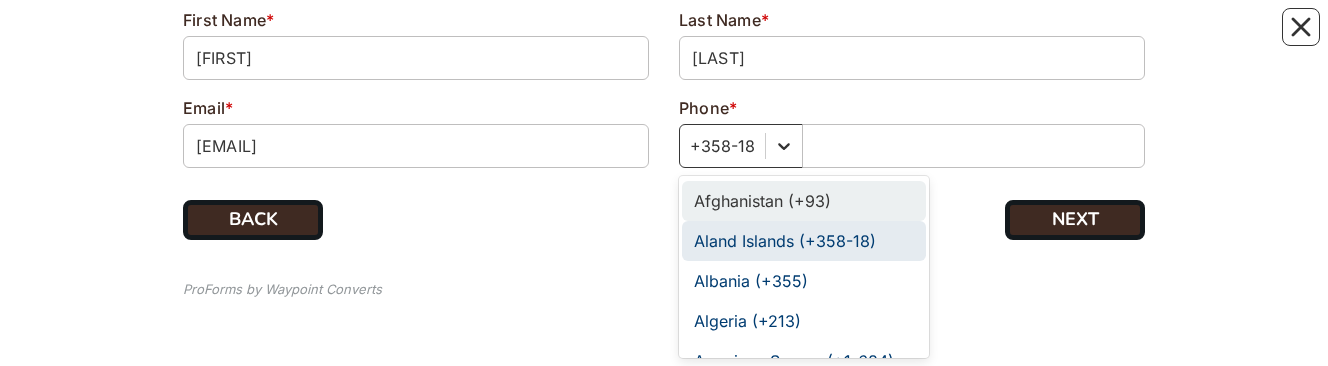 click 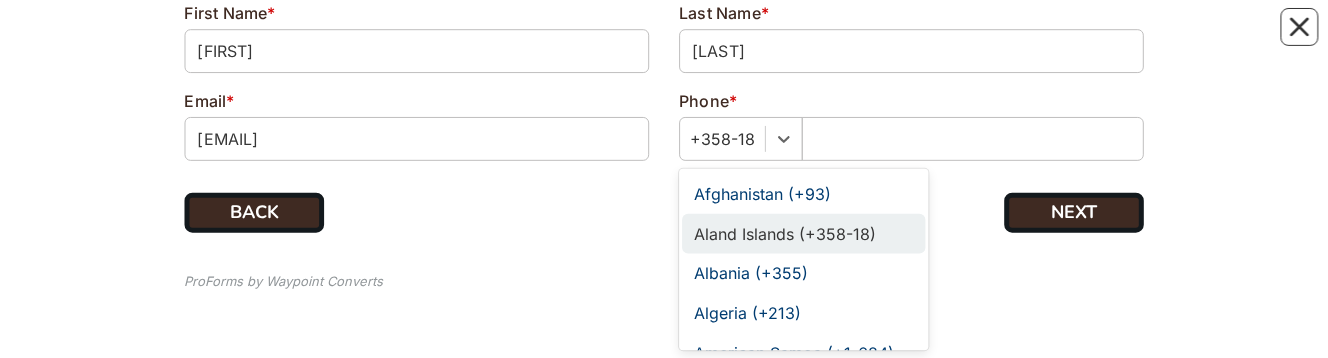 scroll, scrollTop: 261, scrollLeft: 0, axis: vertical 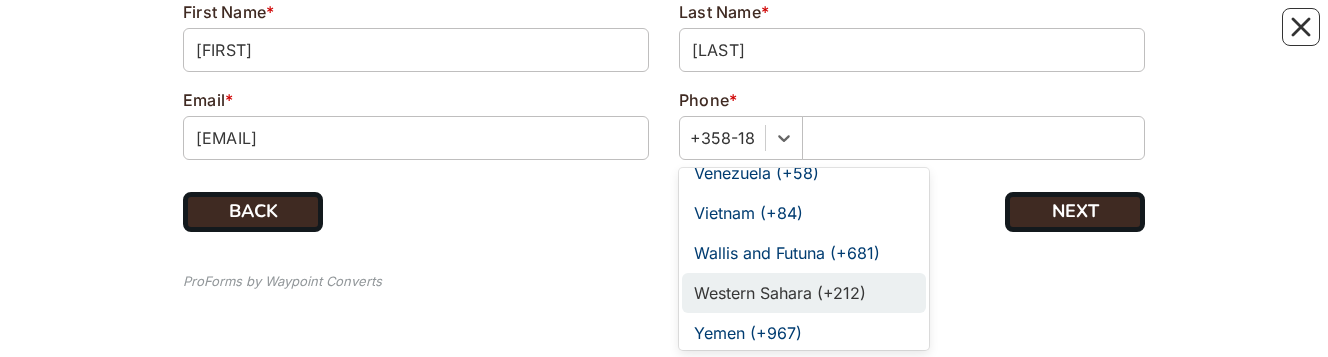 click on "Afghanistan (+93) Aland Islands (+358-18) Albania (+355) Algeria (+213) American Samoa (+1-684) Andorra (+376) Angola (+244) Anguilla (+1-264) Antigua and Barbuda (+1-268) Argentina (+54) Armenia (+374) Aruba (+297) Australia (+61) Austria (+43) Azerbaijan (+994) Bahamas (+1-242) Bahrain (+973) Bangladesh (+880) Barbados (+1-246) Belarus (+375) Belgium (+32) Belize (+501) Benin (+229) Bermuda (+1-441) Bhutan (+975) Bolivia (+591) Bonaire, Saint Eustatius and Saba  (+599) Bosnia and Herzegovina (+387) Botswana (+267) Brazil (+55) British Indian Ocean Territory (+246) British Virgin Islands (+1-284) Brunei (+673) Bulgaria (+359) Burkina Faso (+226) Burundi (+257) Cambodia (+855) Cameroon (+237) Canada (+1) Cape Verde (+238) Cayman Islands (+1-345) Central African Republic (+236) Chad (+235) Chile (+56) China (+86) Christmas Island (+61) Cocos Islands (+61) Colombia (+57) Comoros (+269) Cook Islands (+682) Costa Rica (+506) Croatia (+385) Cuba (+53) Curacao (+599) Cyprus (+357) Czech Republic (+420) Egypt (+20)" at bounding box center [804, 259] 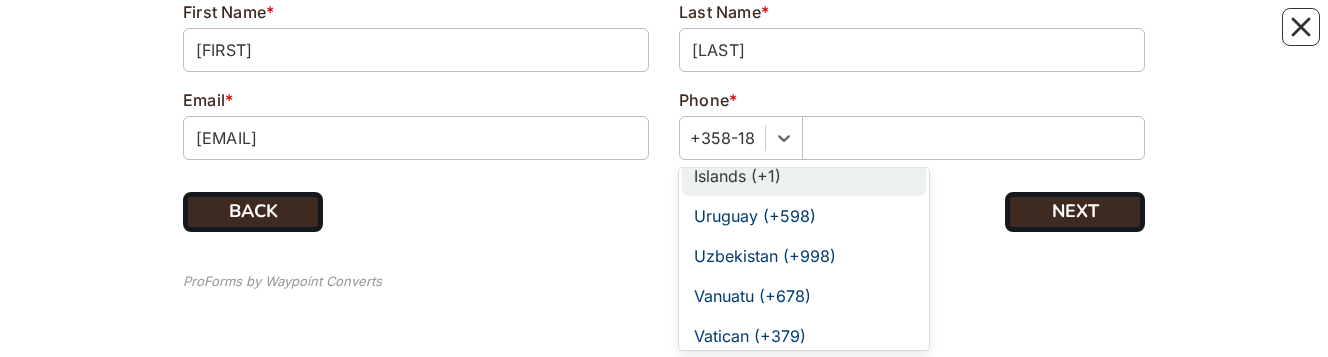 scroll, scrollTop: 9780, scrollLeft: 0, axis: vertical 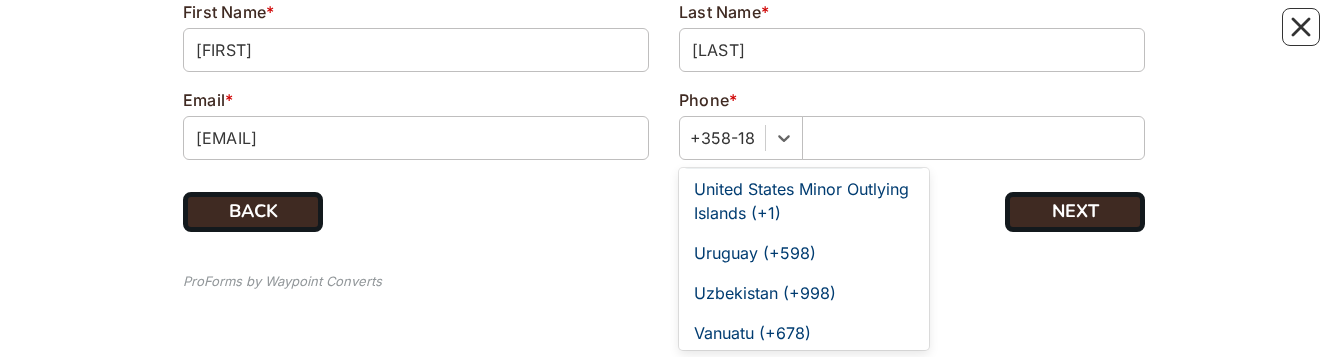 click on "United States (+1)" at bounding box center [804, 149] 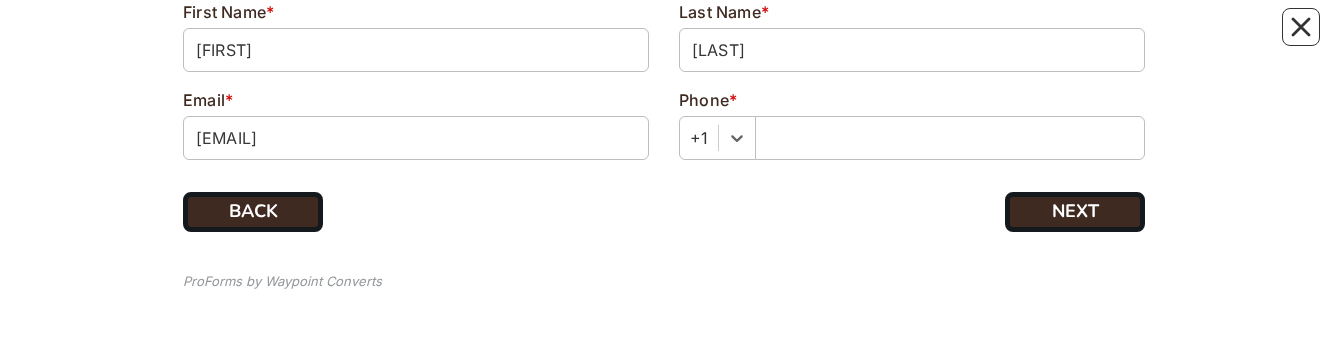 click at bounding box center (664, 212) 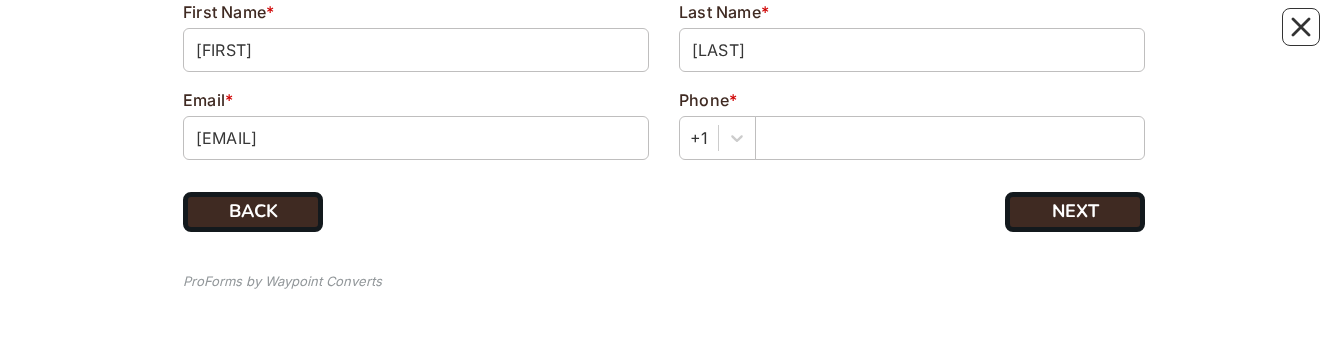 click at bounding box center (664, 212) 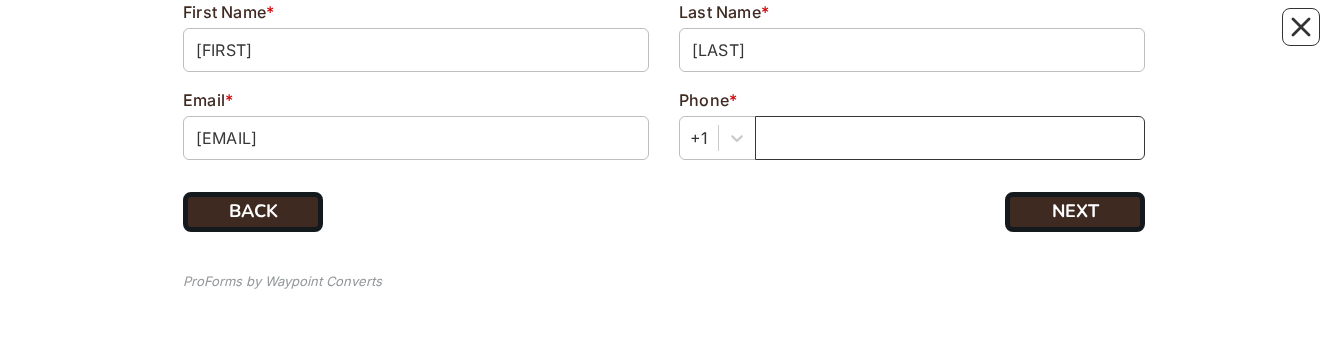 click at bounding box center [950, 138] 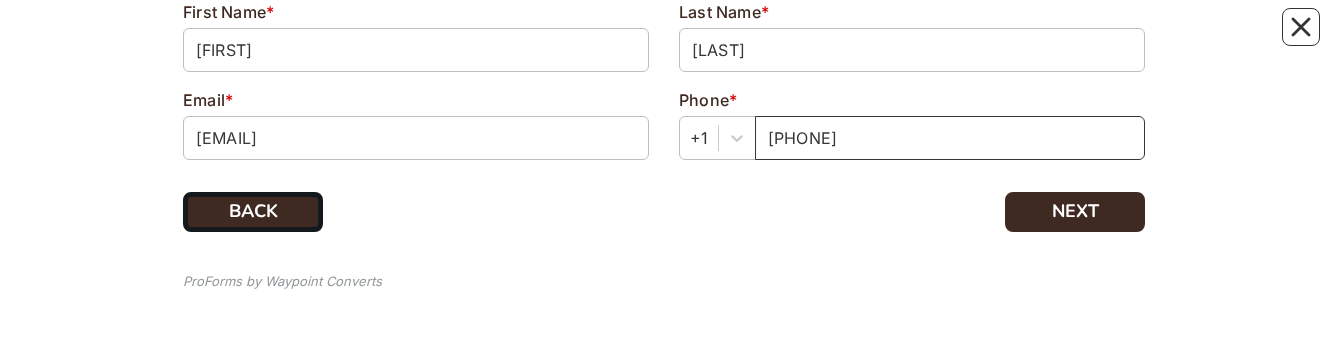 type on "[PHONE]" 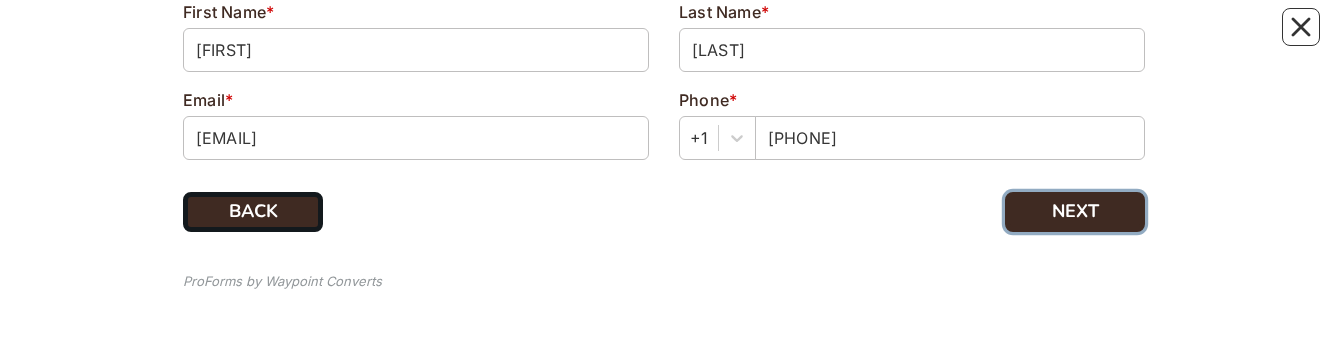 click on "NEXT" at bounding box center [1075, 212] 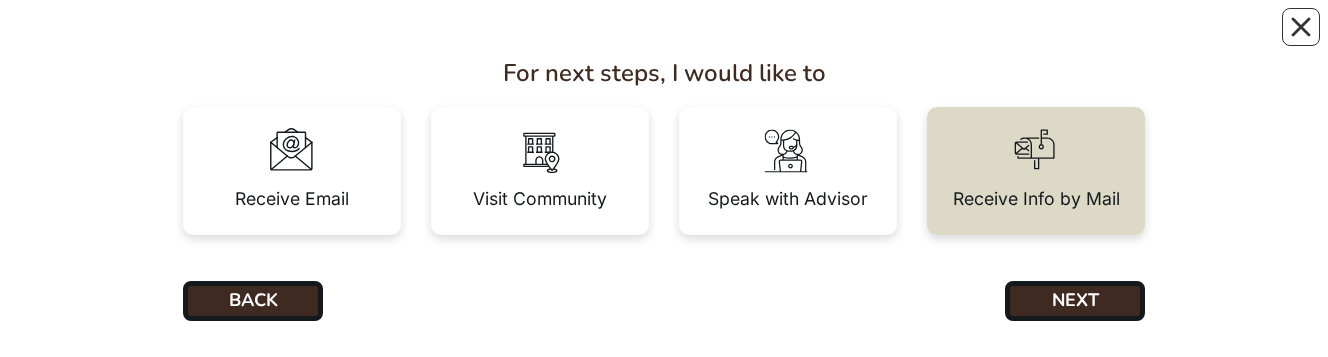 click on "For next steps, I would like to" at bounding box center [664, 73] 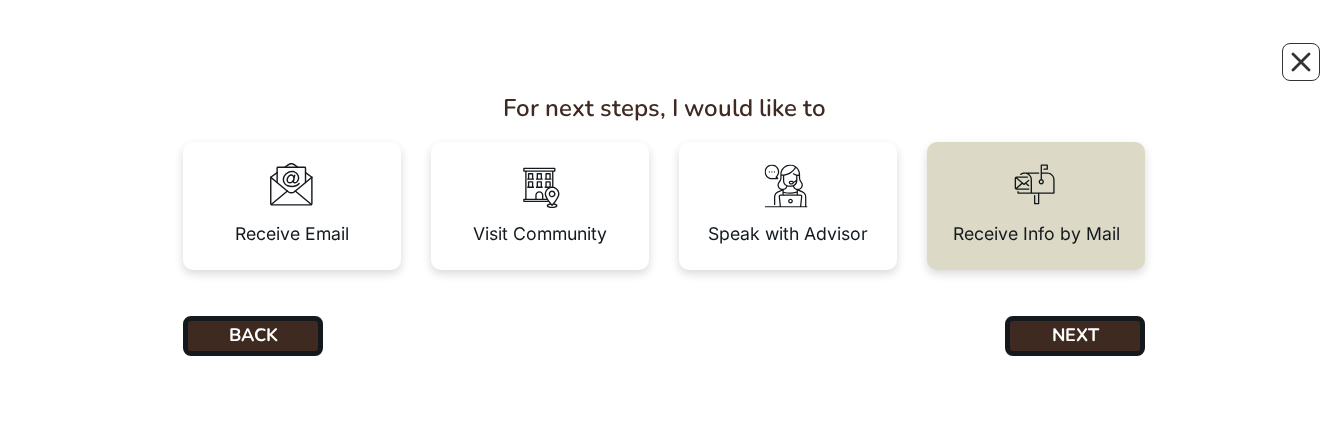 scroll, scrollTop: 0, scrollLeft: 0, axis: both 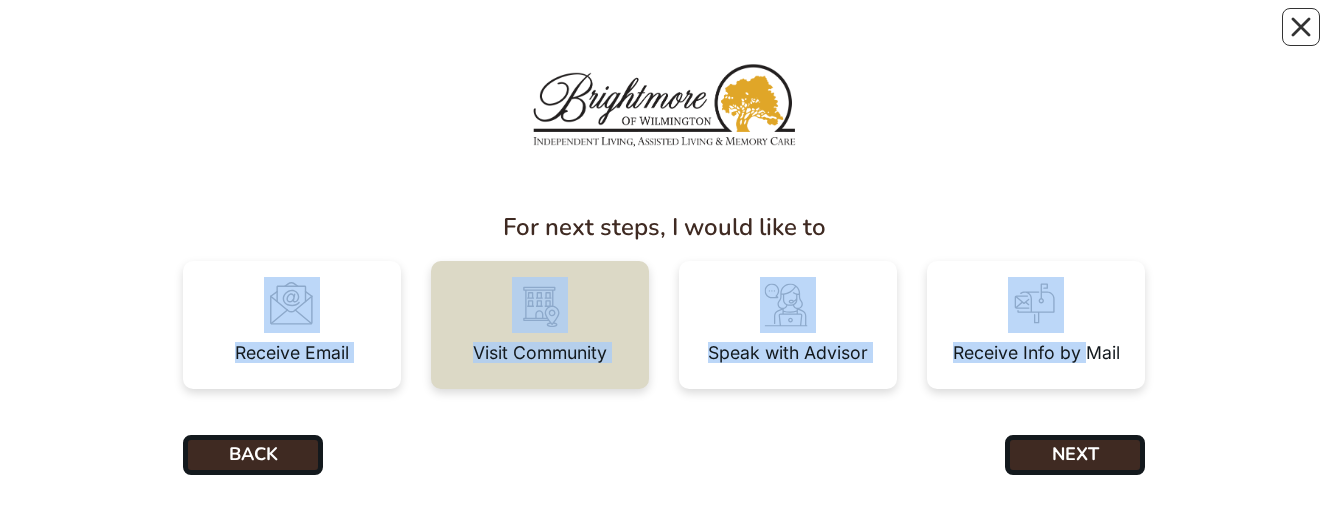 click at bounding box center [540, 305] 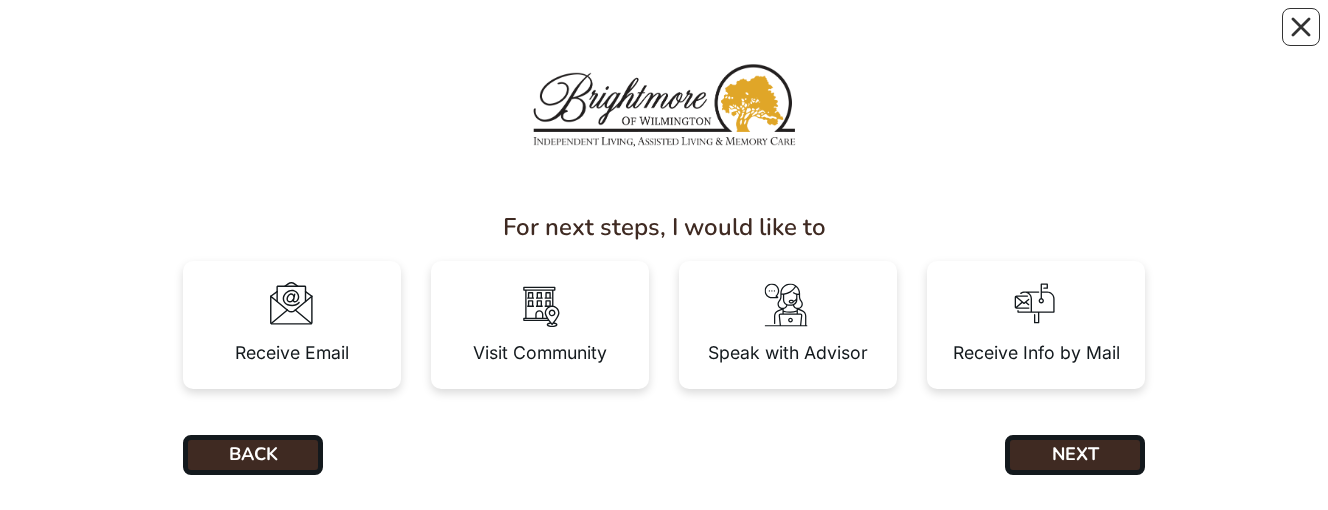 click at bounding box center [664, 455] 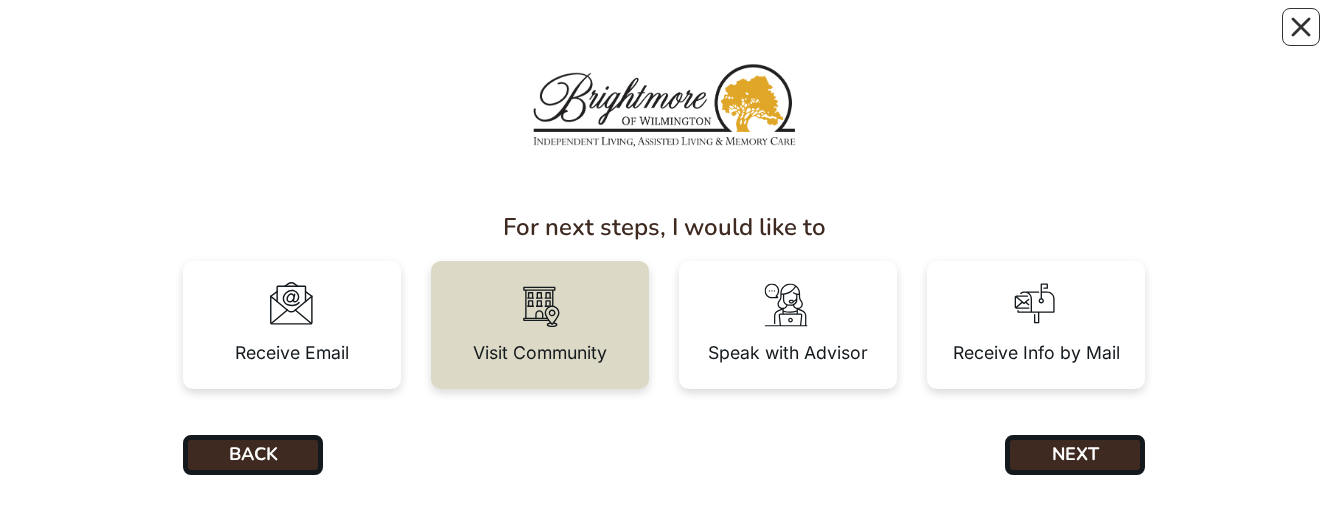 click at bounding box center (540, 305) 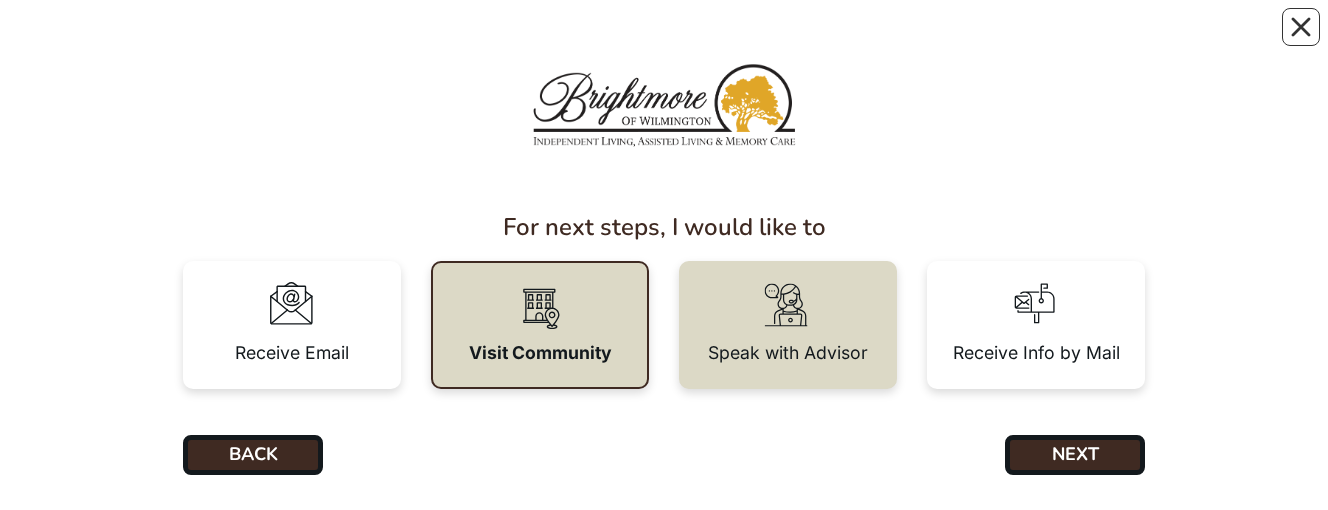 click on "Speak with Advisor" at bounding box center [788, 353] 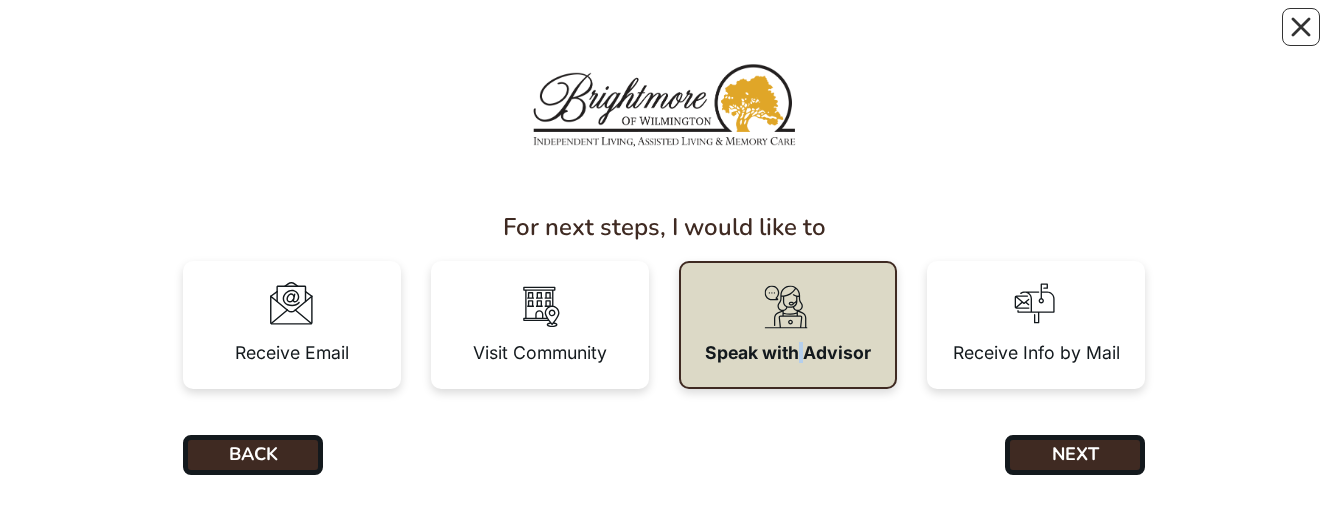 click on "Speak with Advisor" at bounding box center (788, 353) 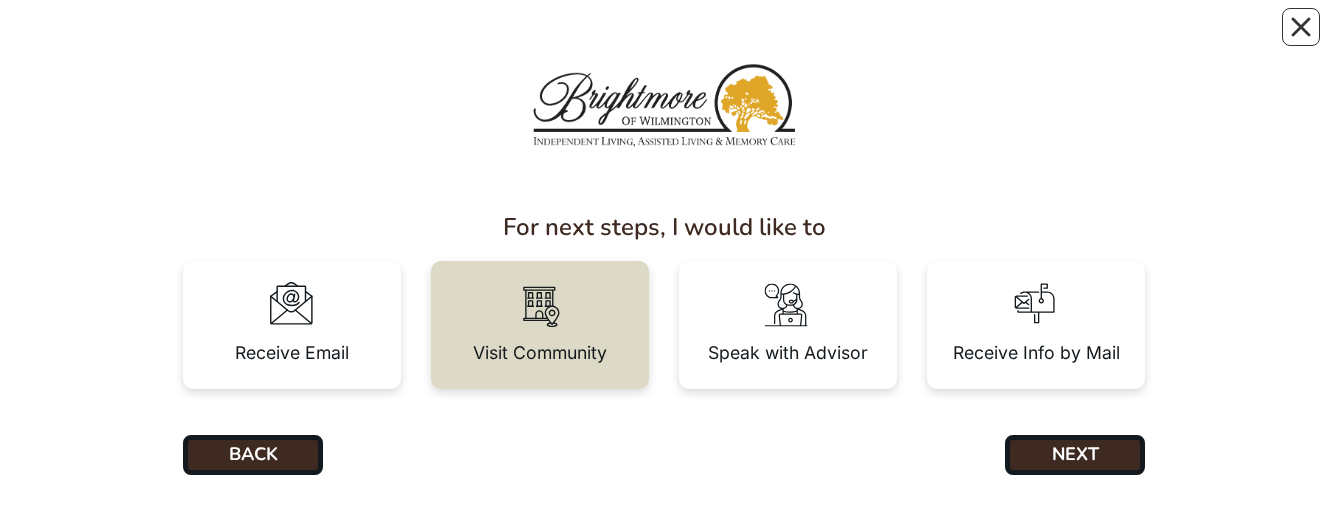 click on "Visit Community" at bounding box center [540, 325] 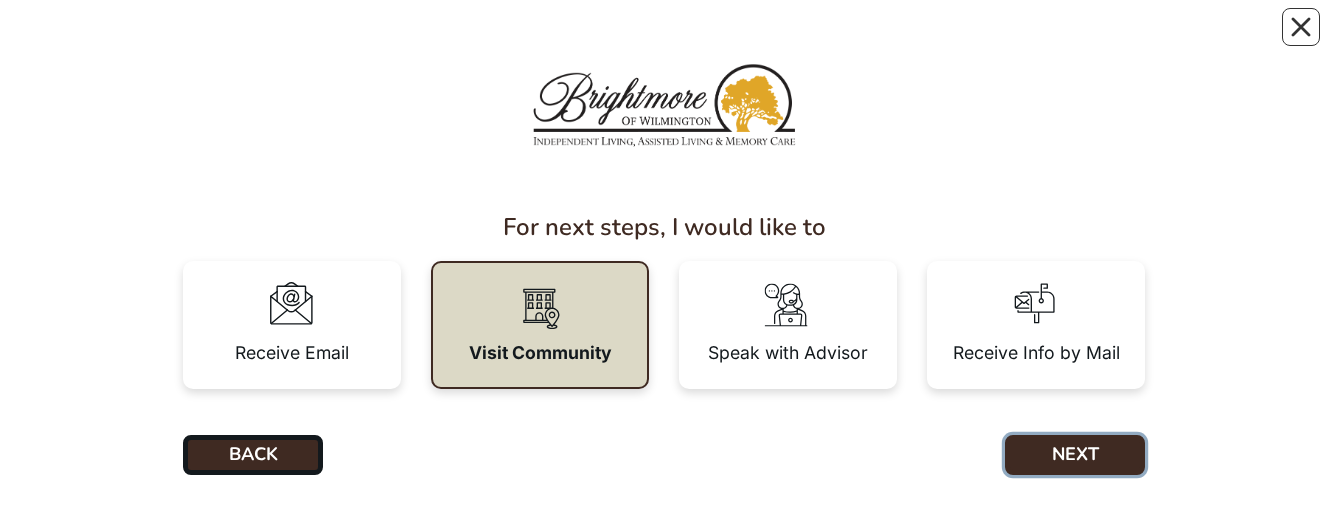 click on "NEXT" at bounding box center [1075, 455] 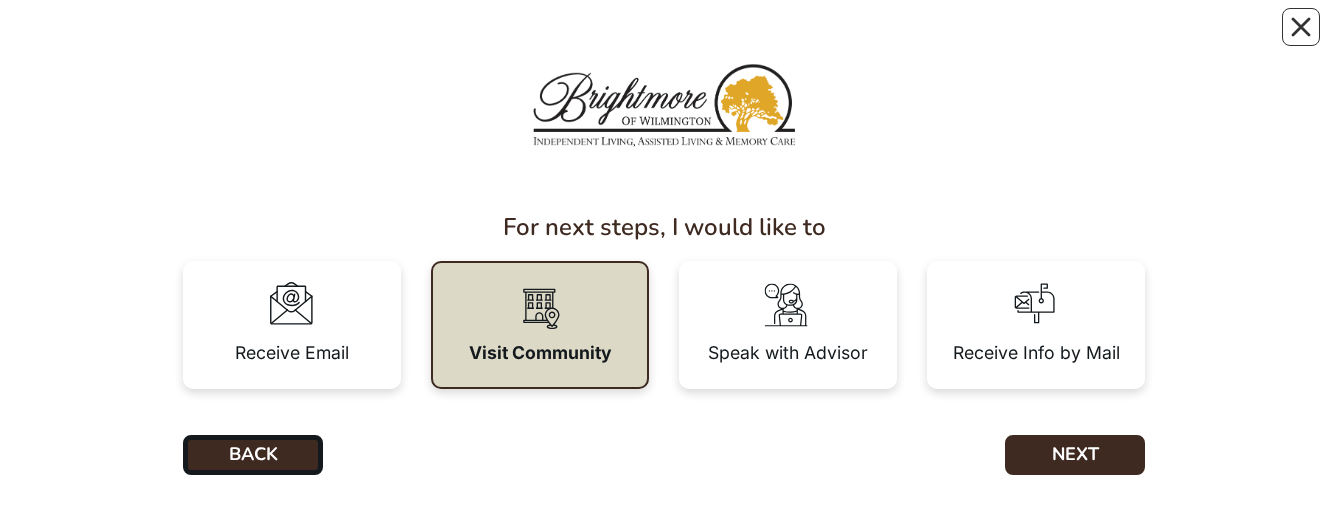 click on "For next steps, I would like to Receive Email Visit Community Speak with Advisor Receive Info by Mail BACK NEXT" at bounding box center (664, 255) 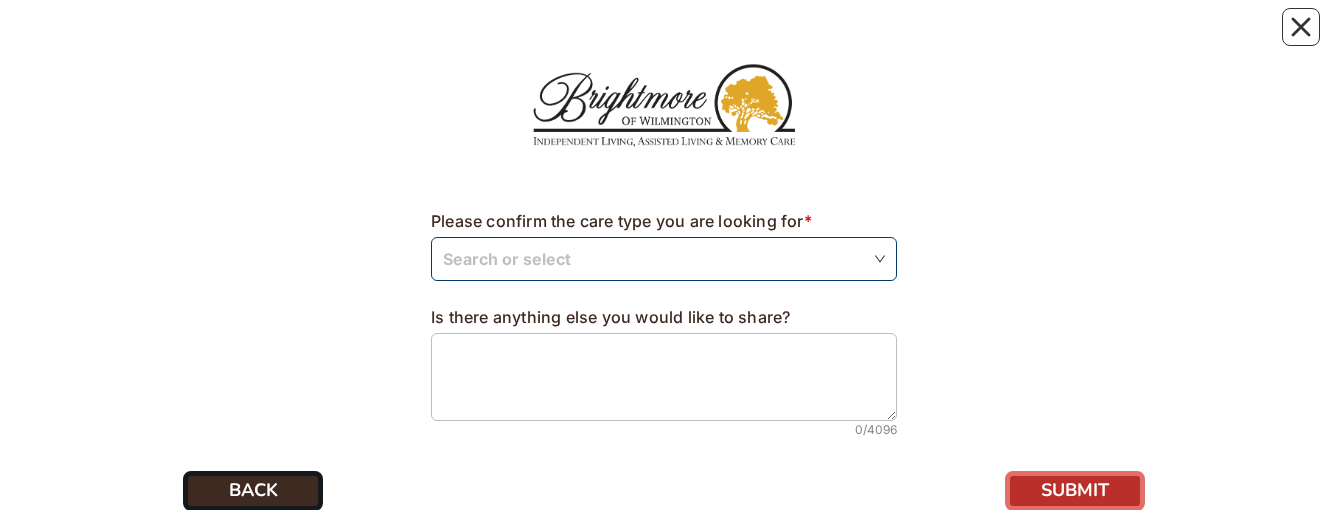 click at bounding box center [664, 258] 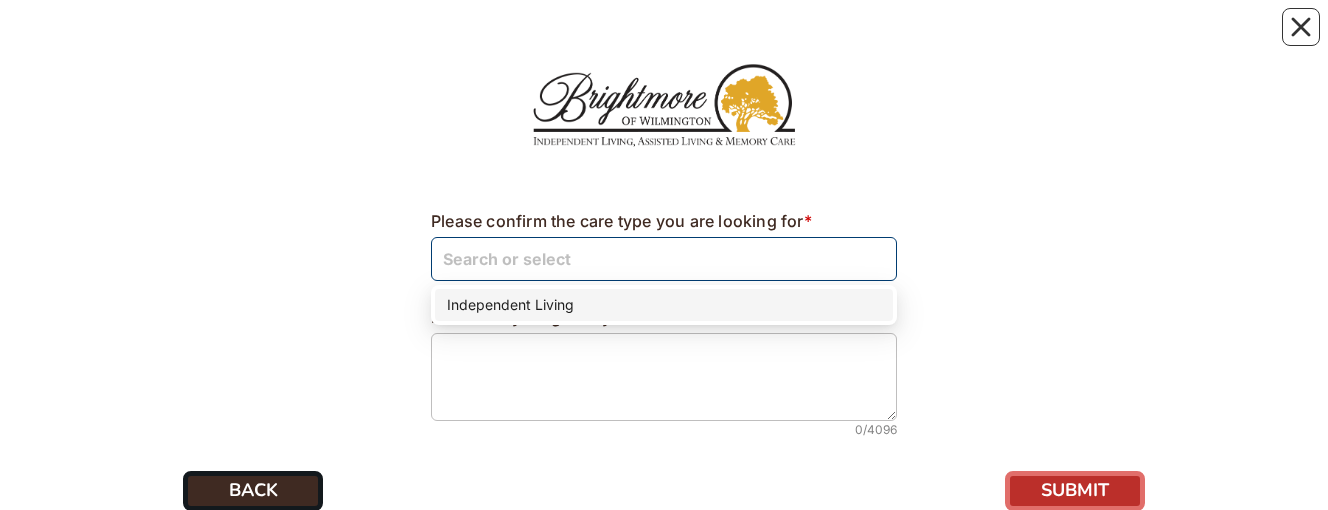 click on "Independent Living" at bounding box center (664, 305) 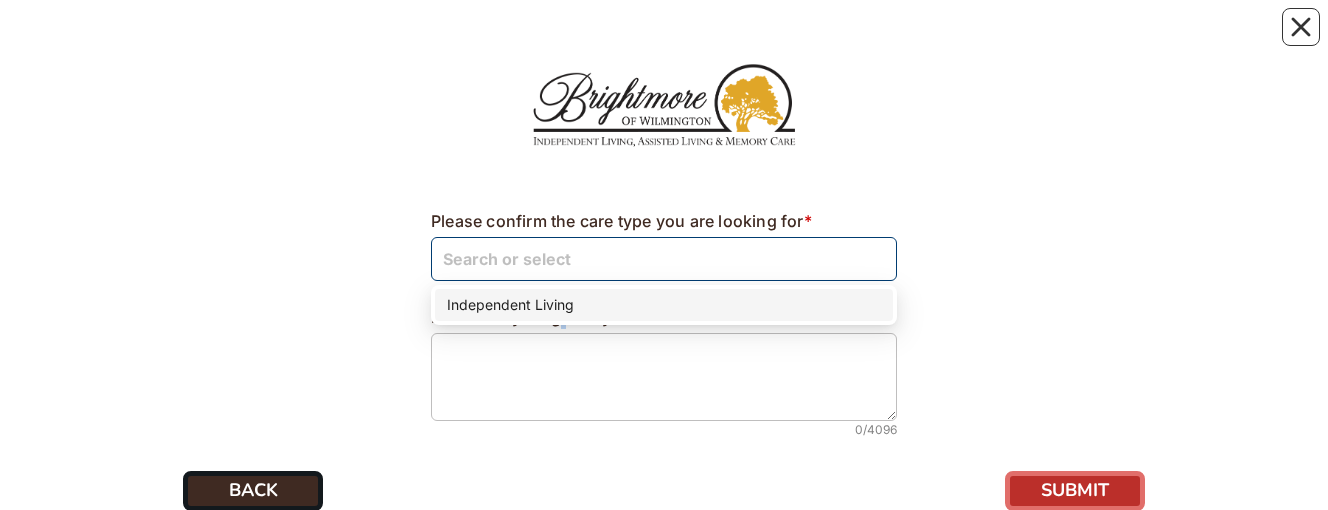 click on "Is there anything else you would like to share?" at bounding box center (610, 317) 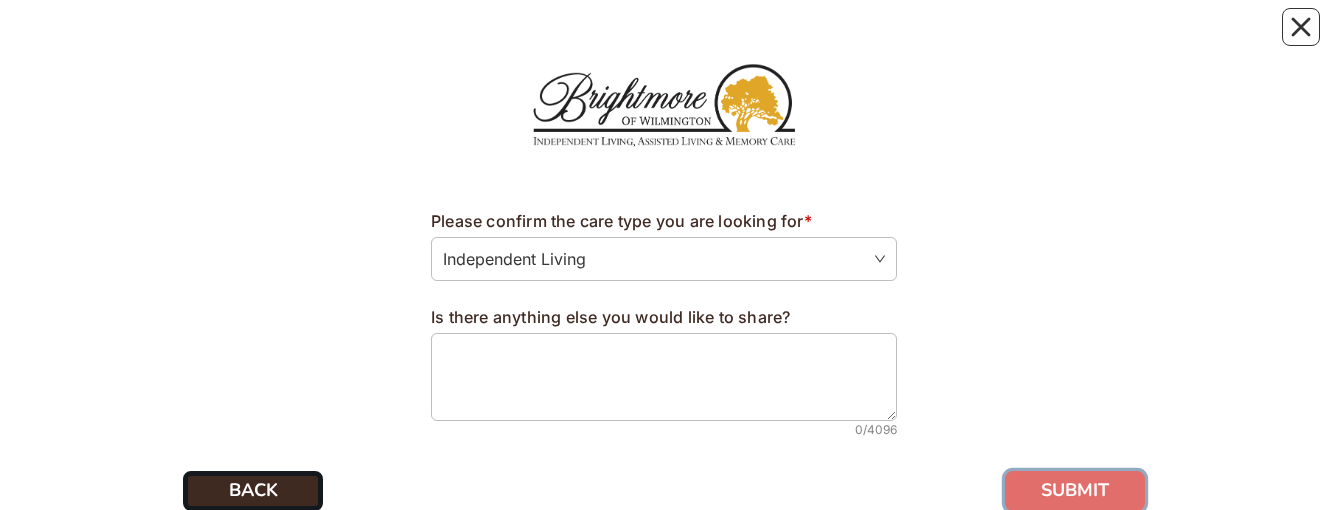 click on "SUBMIT" at bounding box center [1075, 491] 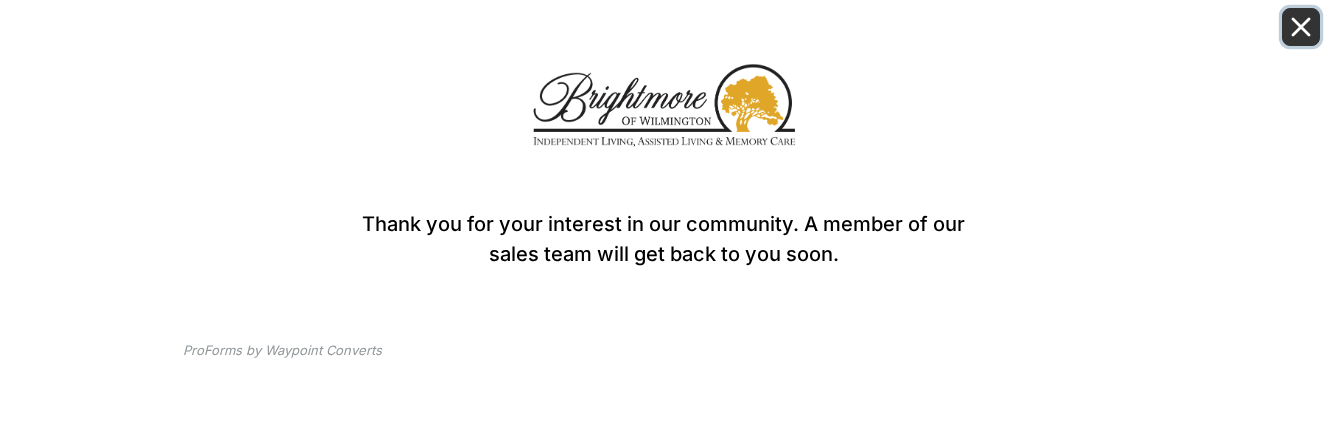 click 